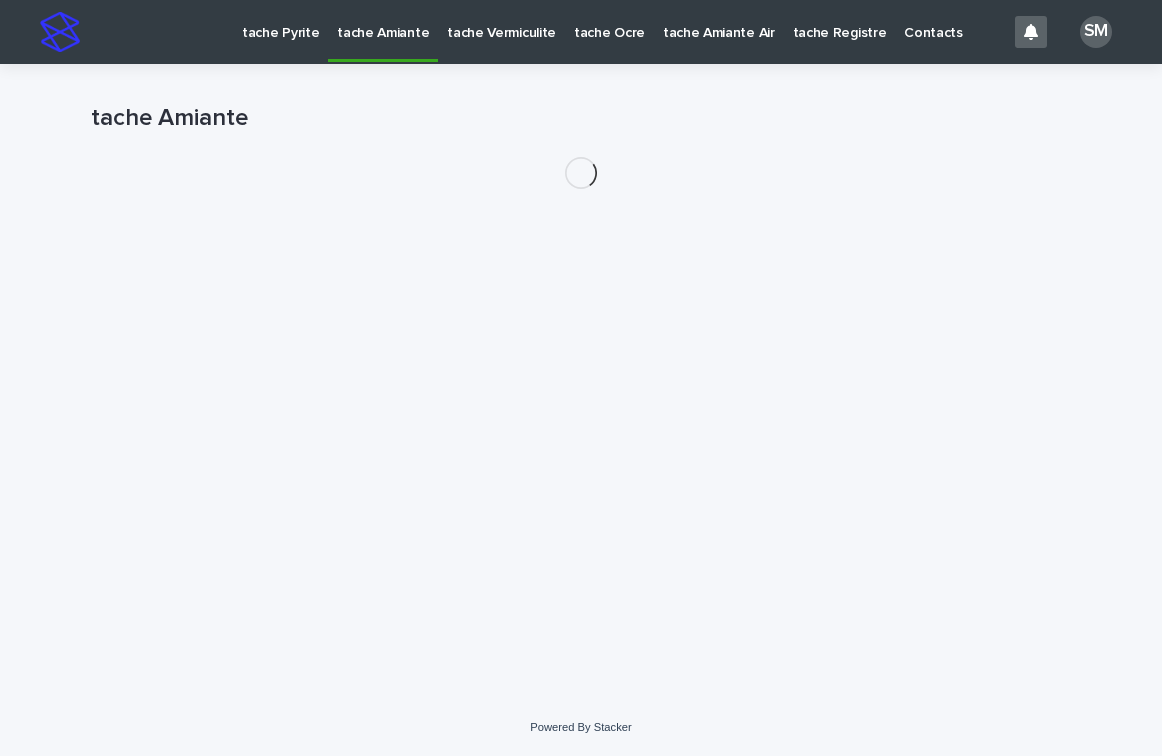 scroll, scrollTop: 0, scrollLeft: 0, axis: both 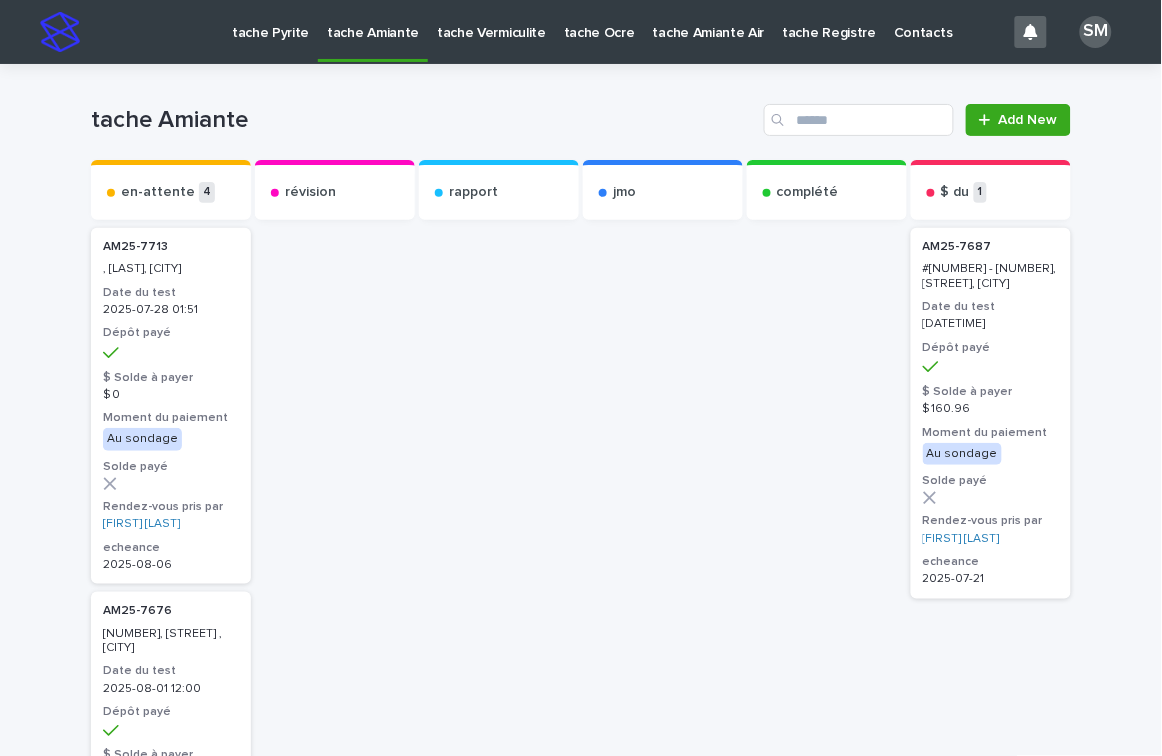 click on "tache Pyrite" at bounding box center (270, 21) 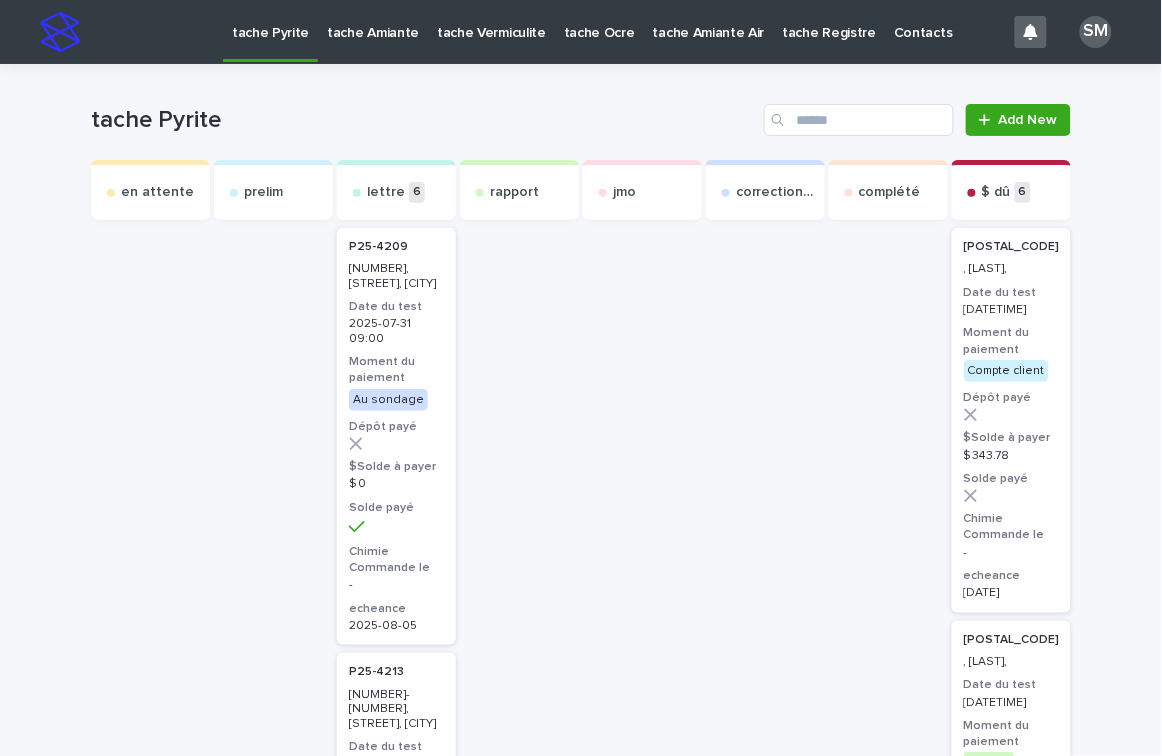 click on "tache Amiante" at bounding box center [373, 21] 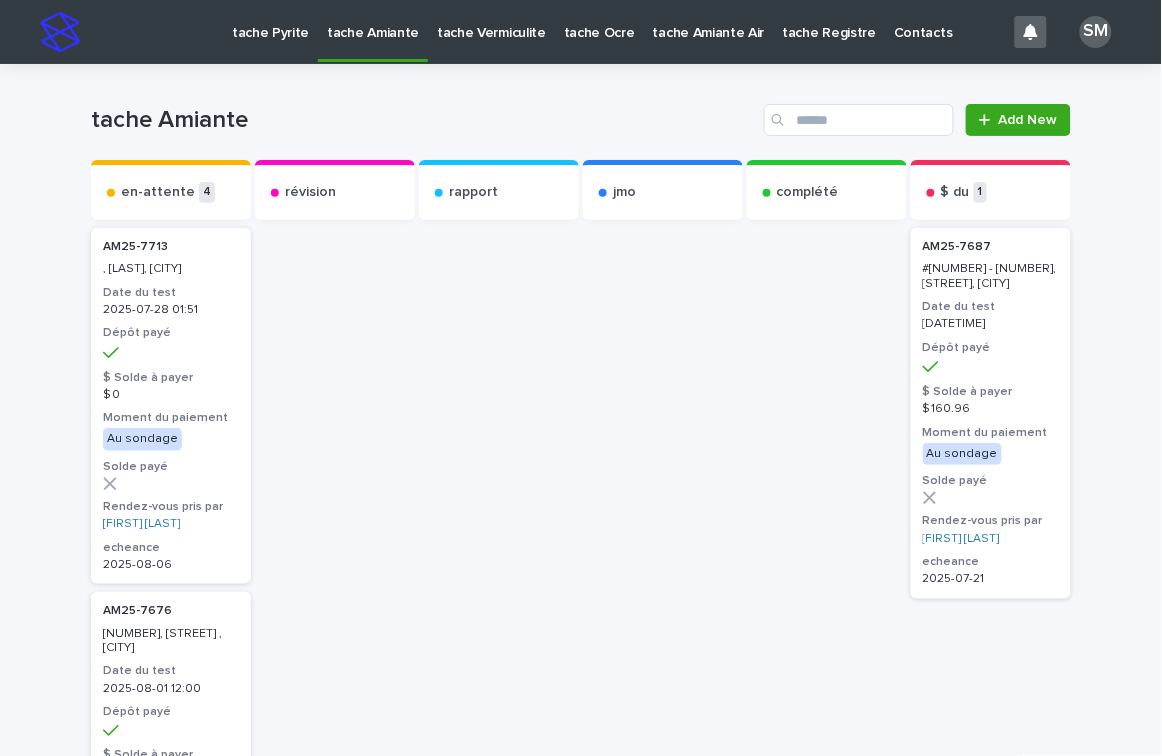 click on "tache Vermiculite" at bounding box center [491, 21] 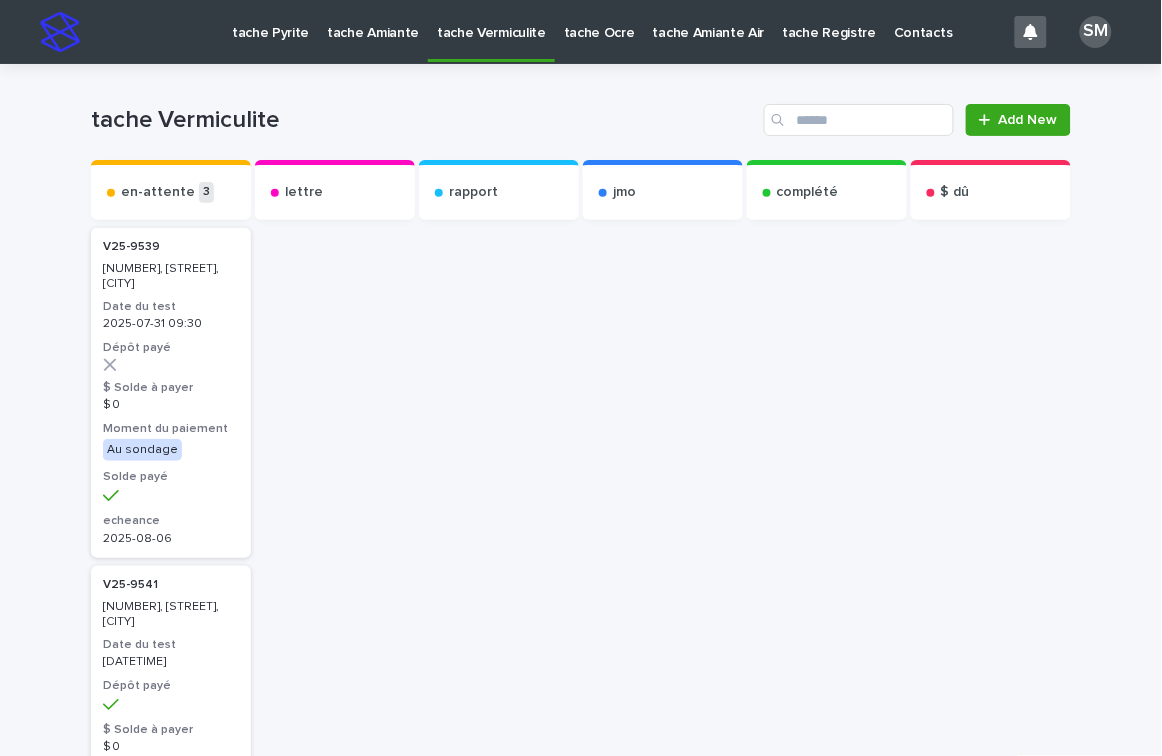 click on "tache Ocre" at bounding box center (599, 21) 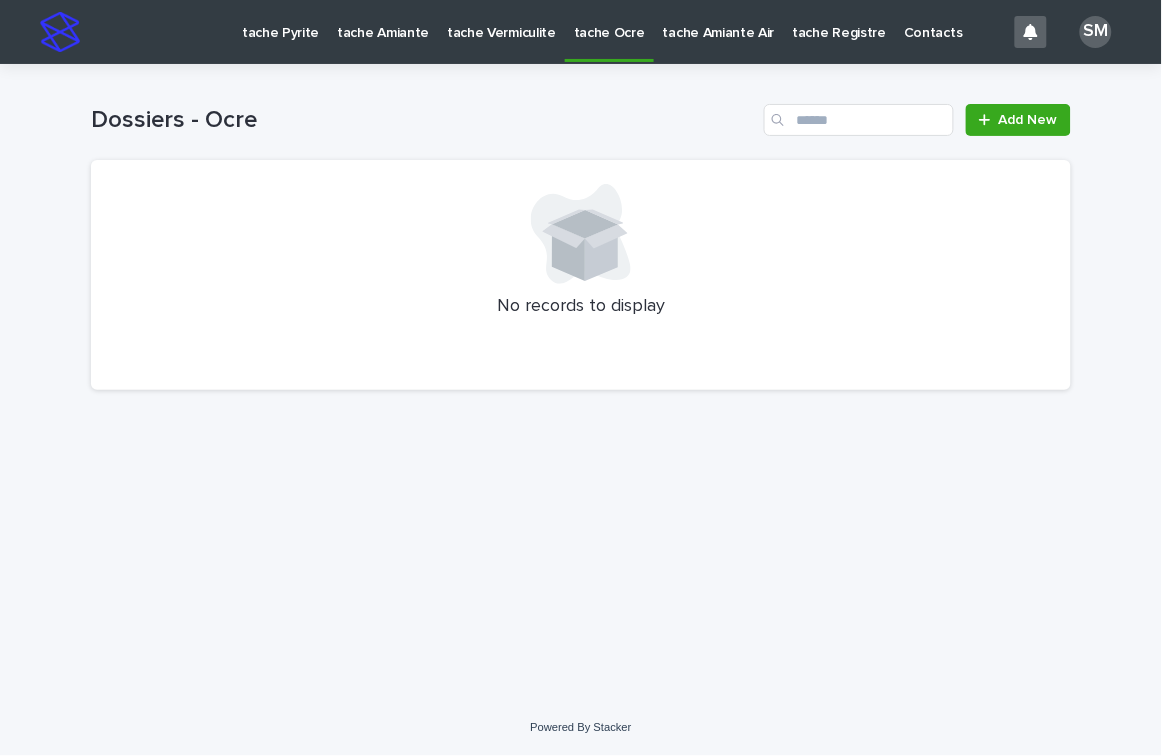 click on "tache Amiante Air" at bounding box center (719, 21) 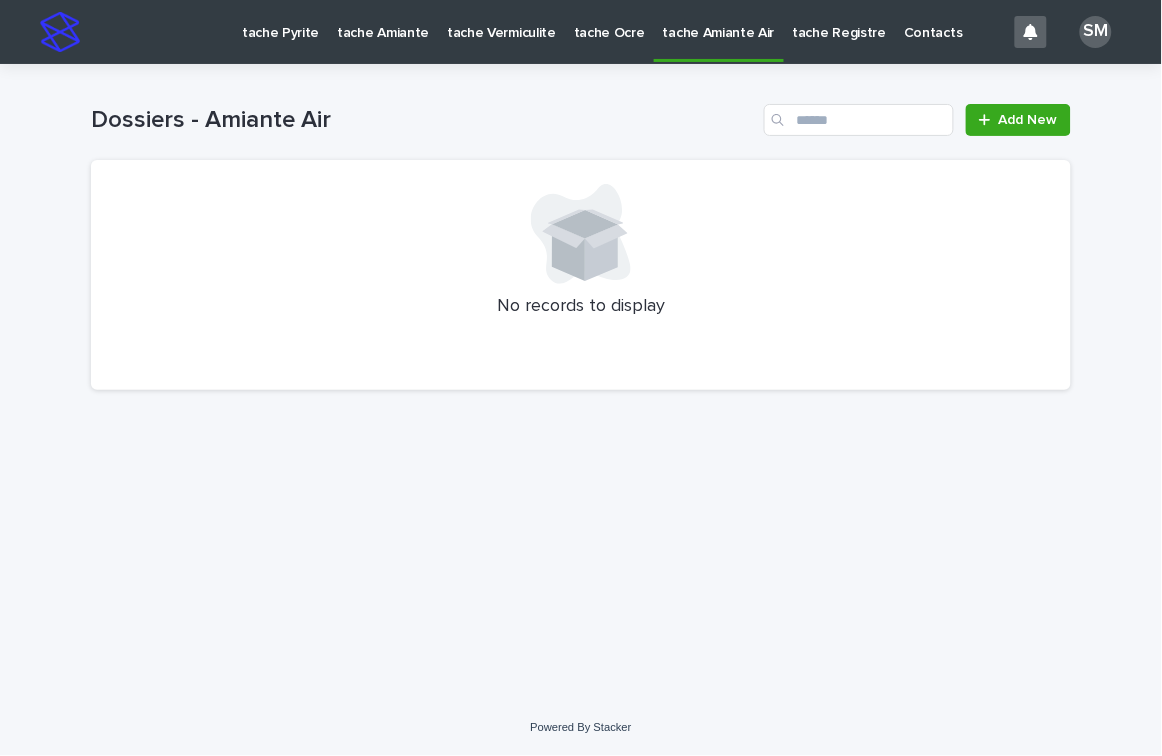 click on "tache Pyrite" at bounding box center [280, 21] 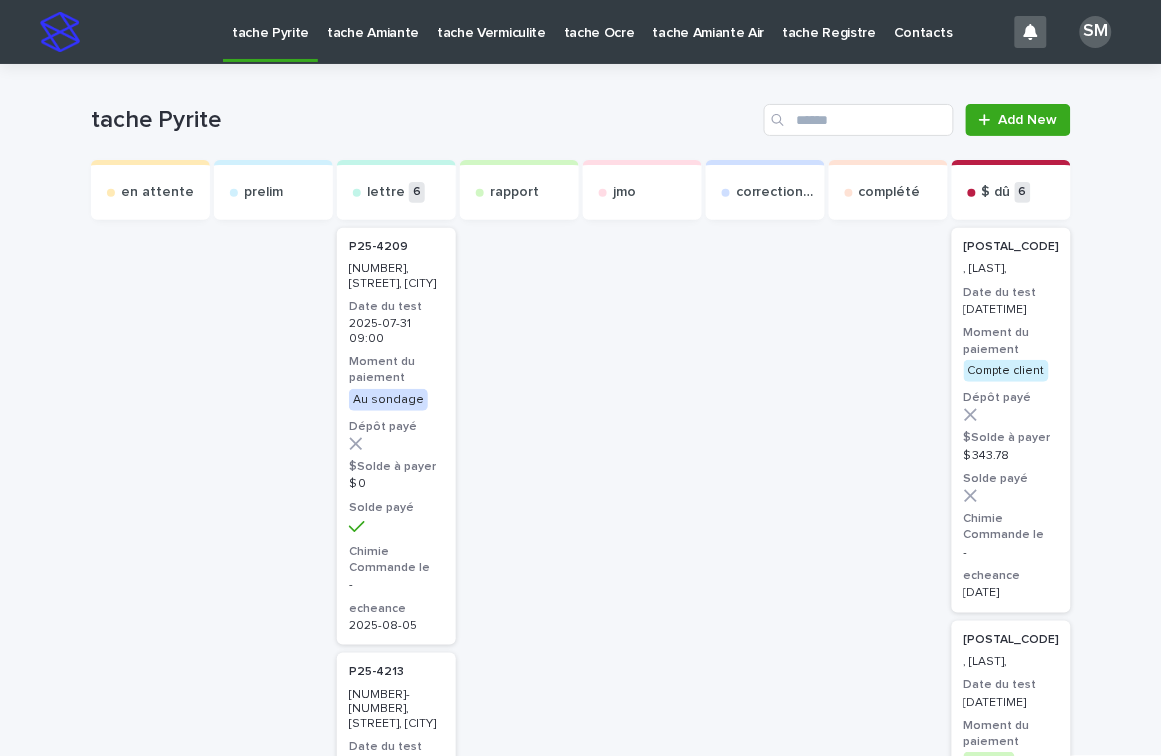 click on "tache Amiante" at bounding box center (373, 21) 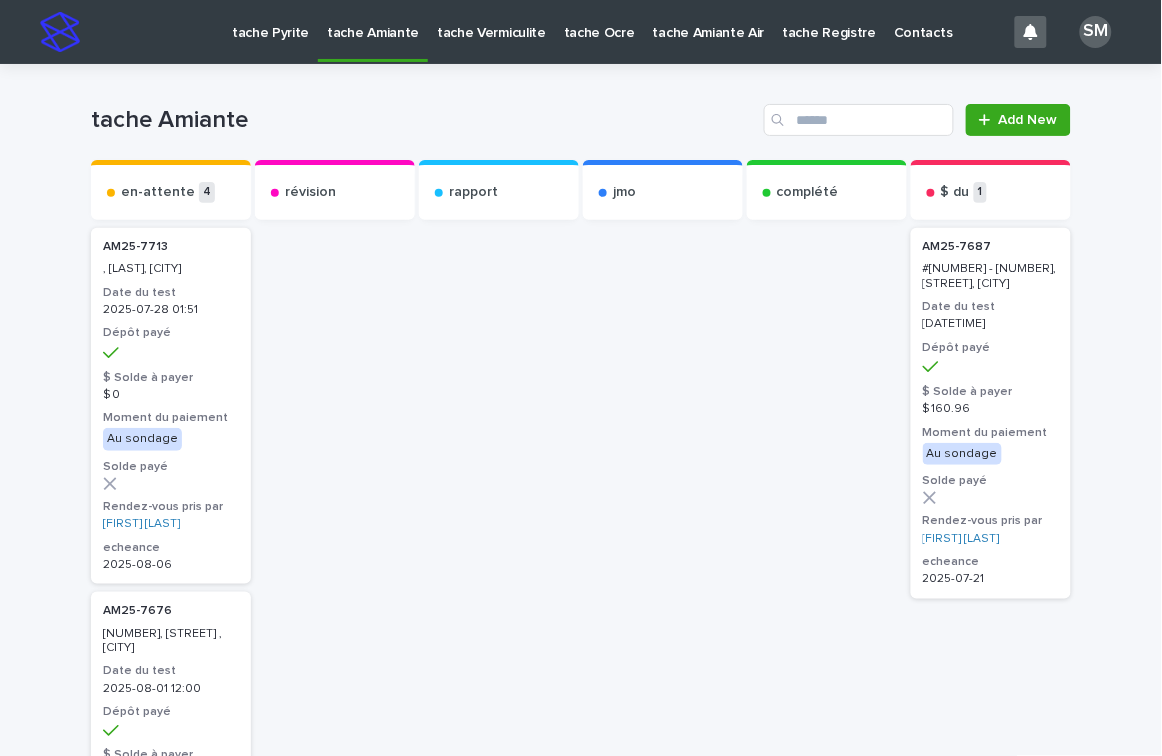 click on "tache Vermiculite" at bounding box center [491, 21] 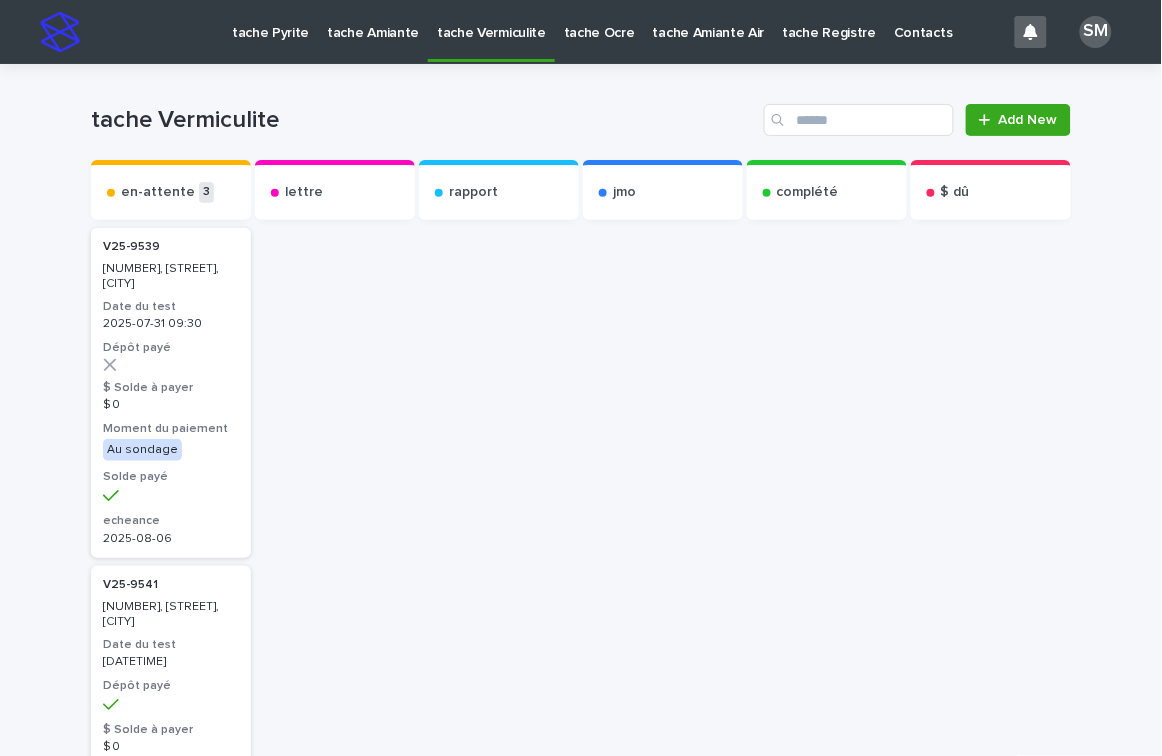 click on "tache Pyrite" at bounding box center (270, 21) 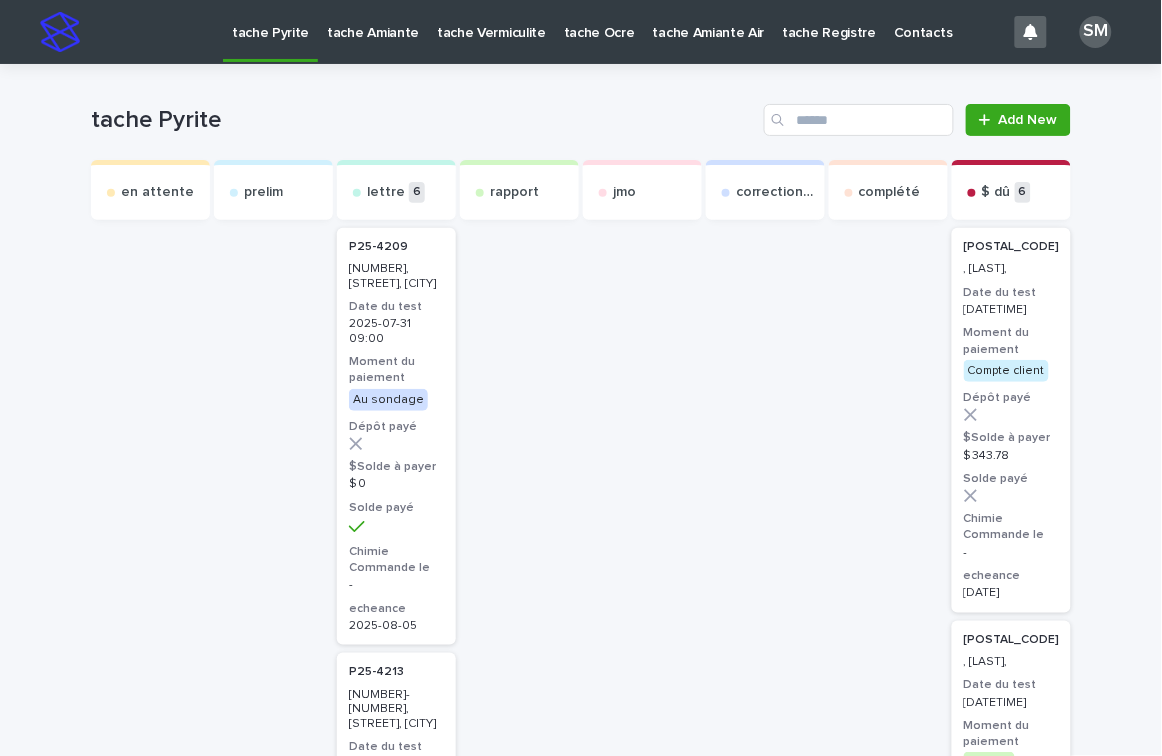 click on "tache Amiante" at bounding box center (373, 21) 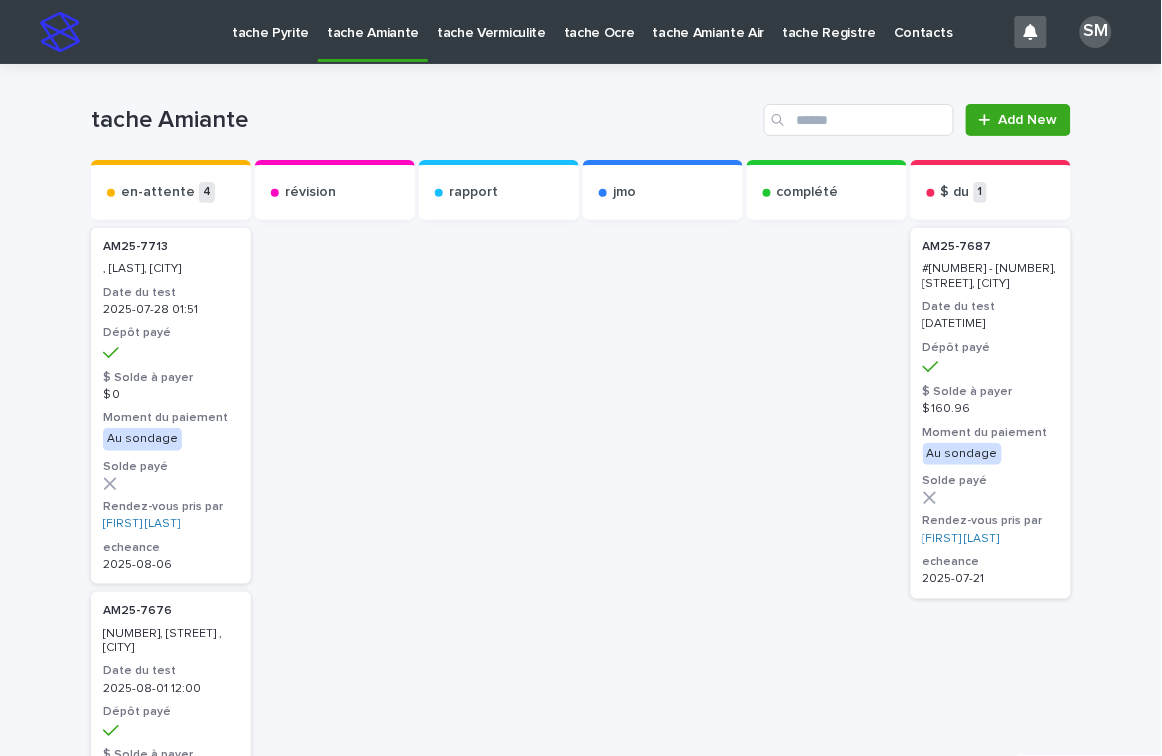click on "tache Vermiculite" at bounding box center [491, 21] 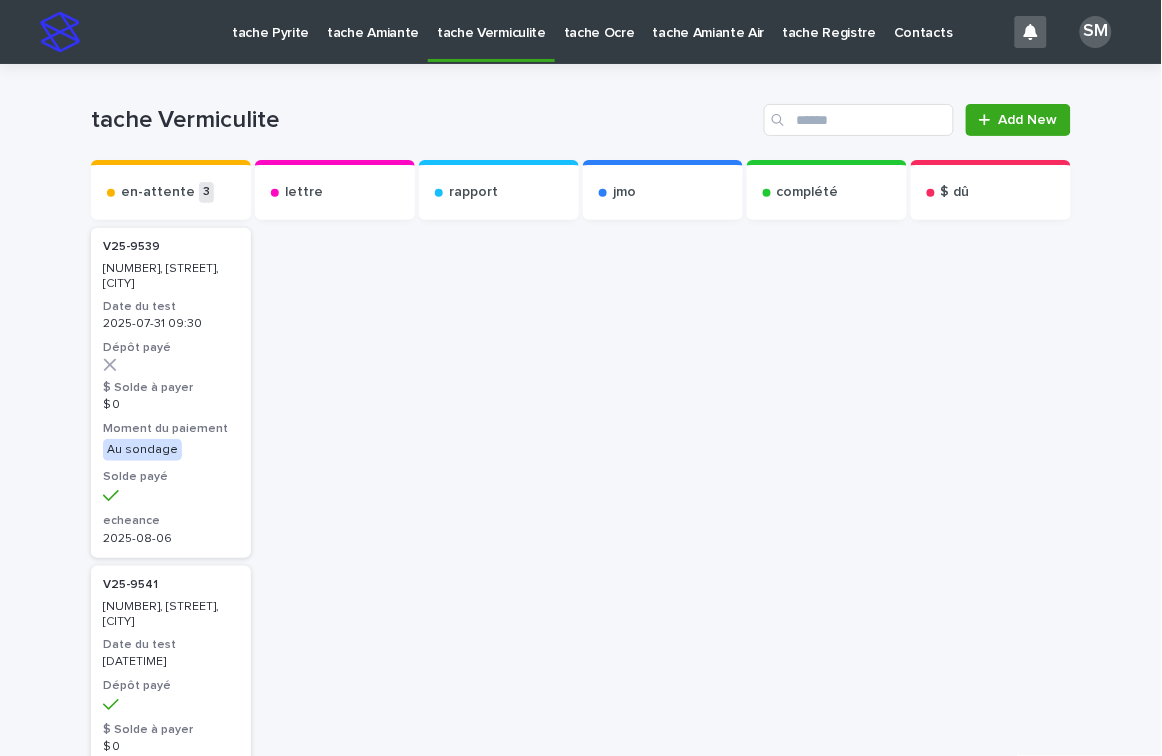click on "tache Ocre" at bounding box center [599, 21] 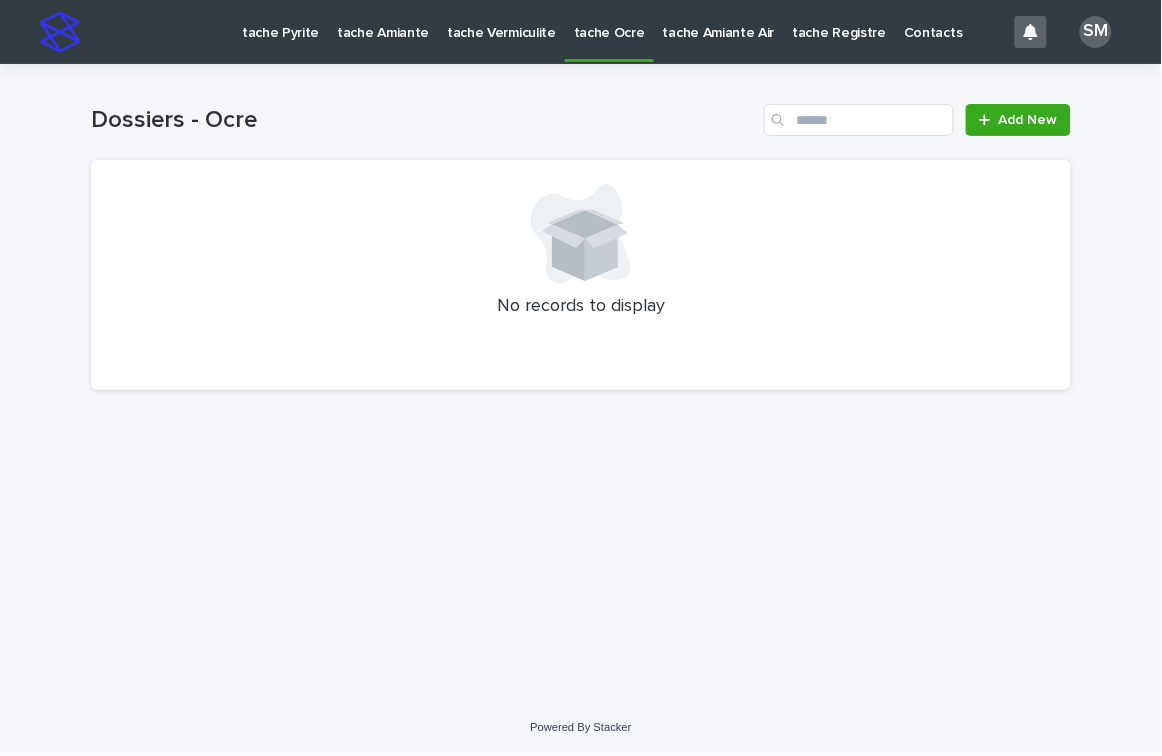 click on "tache Amiante Air" at bounding box center [719, 21] 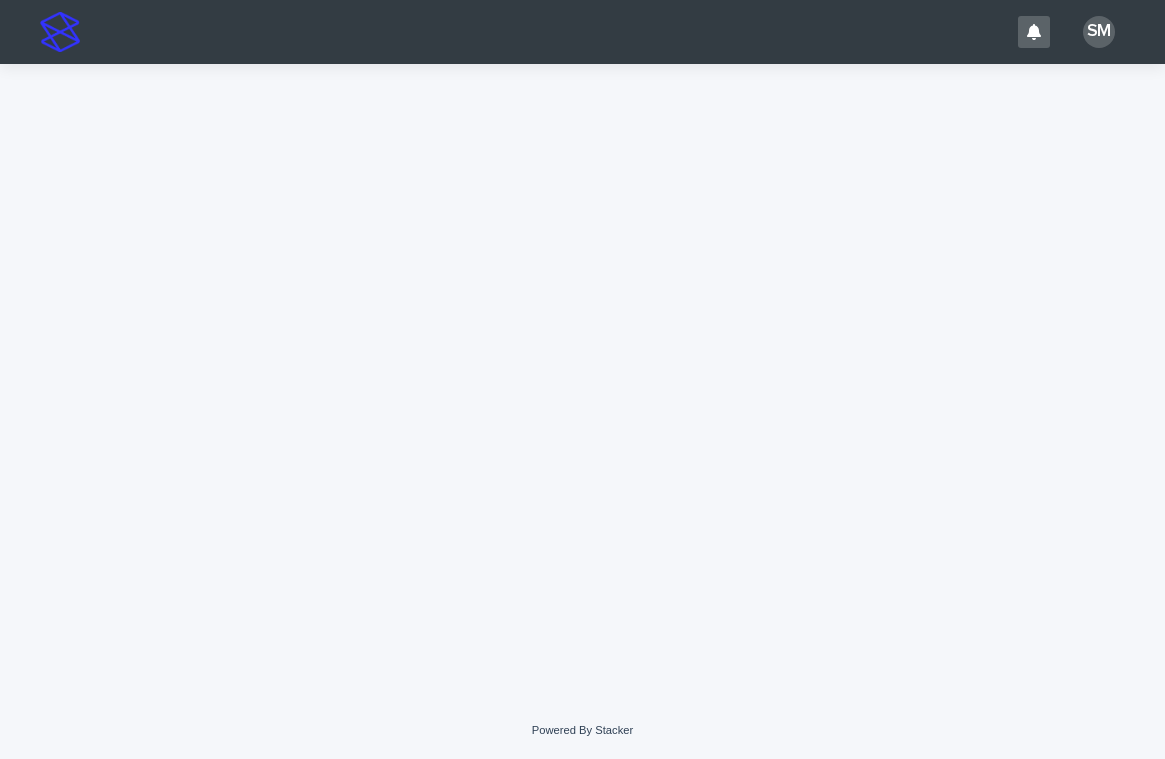 scroll, scrollTop: 0, scrollLeft: 0, axis: both 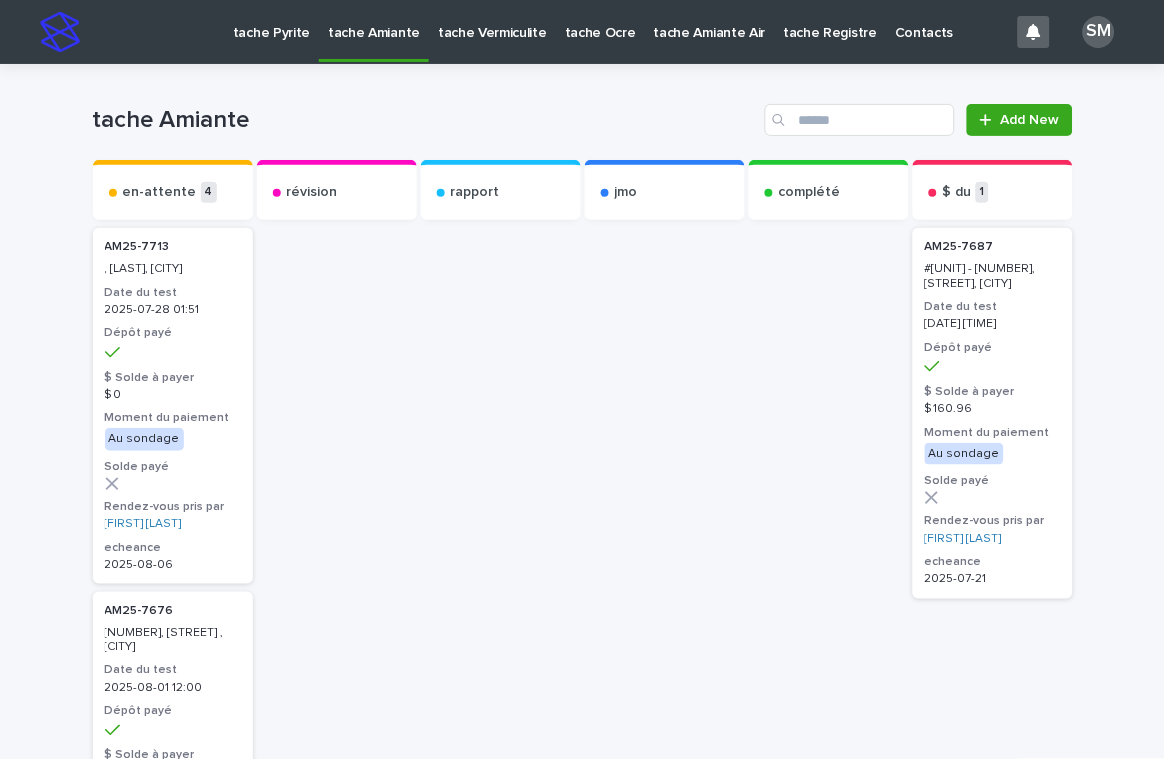 click on "tache Pyrite" at bounding box center [271, 21] 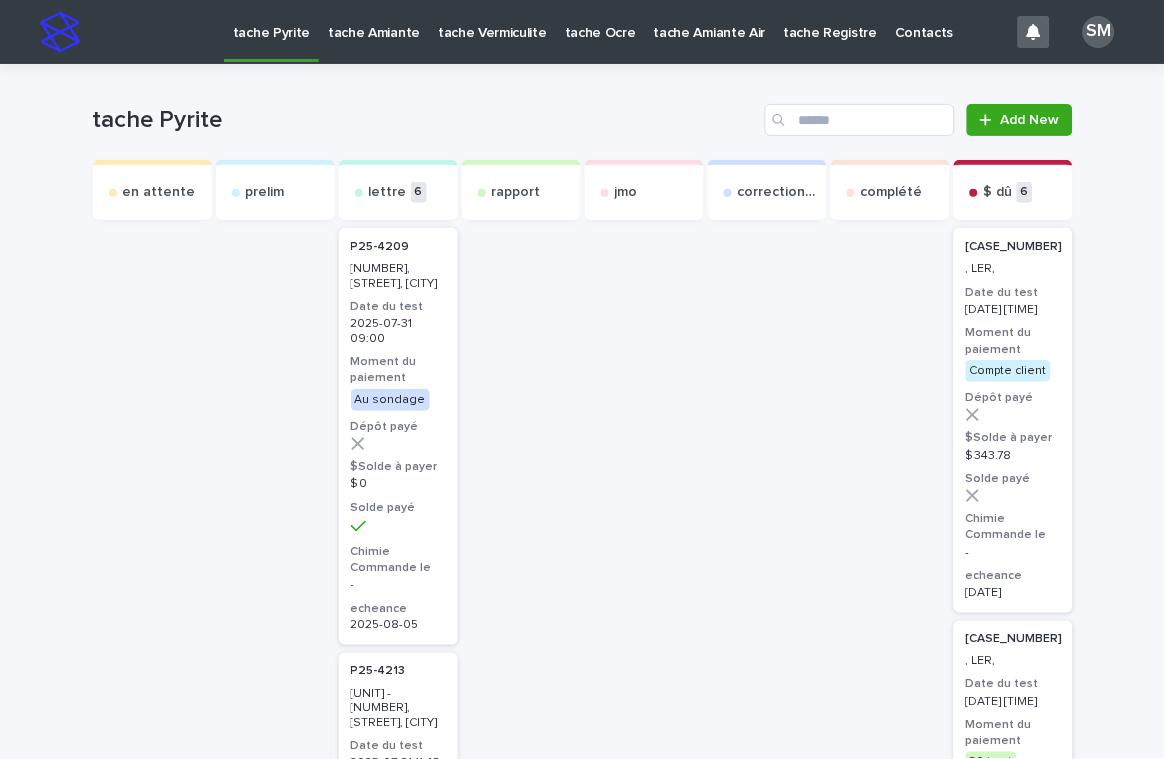 click on "tache Amiante" at bounding box center [374, 21] 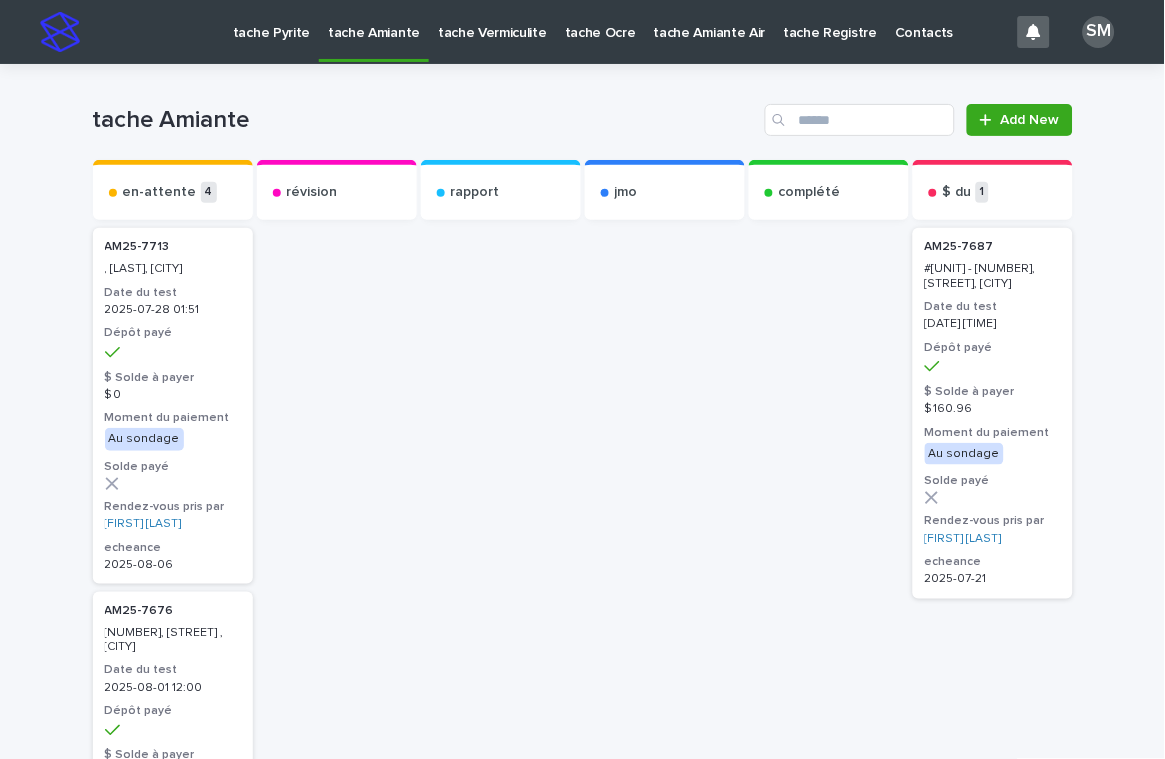 click on "tache Vermiculite" at bounding box center [492, 21] 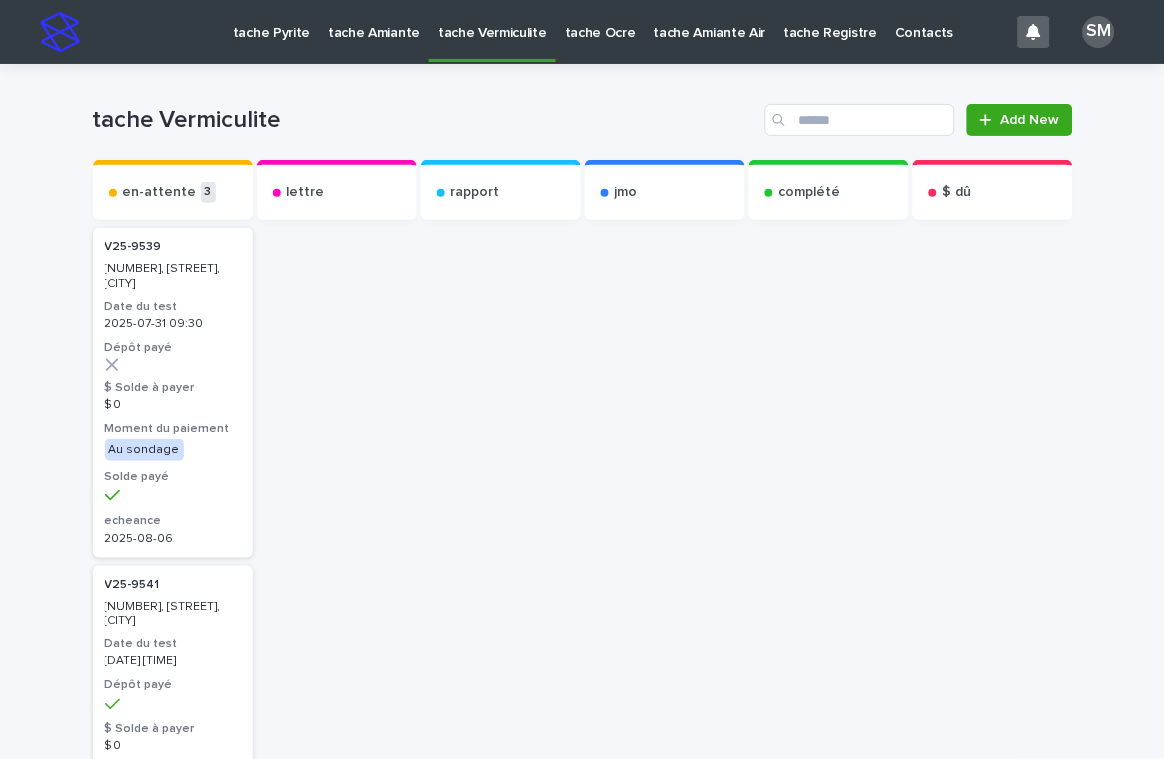 click on "tache Ocre" at bounding box center [600, 21] 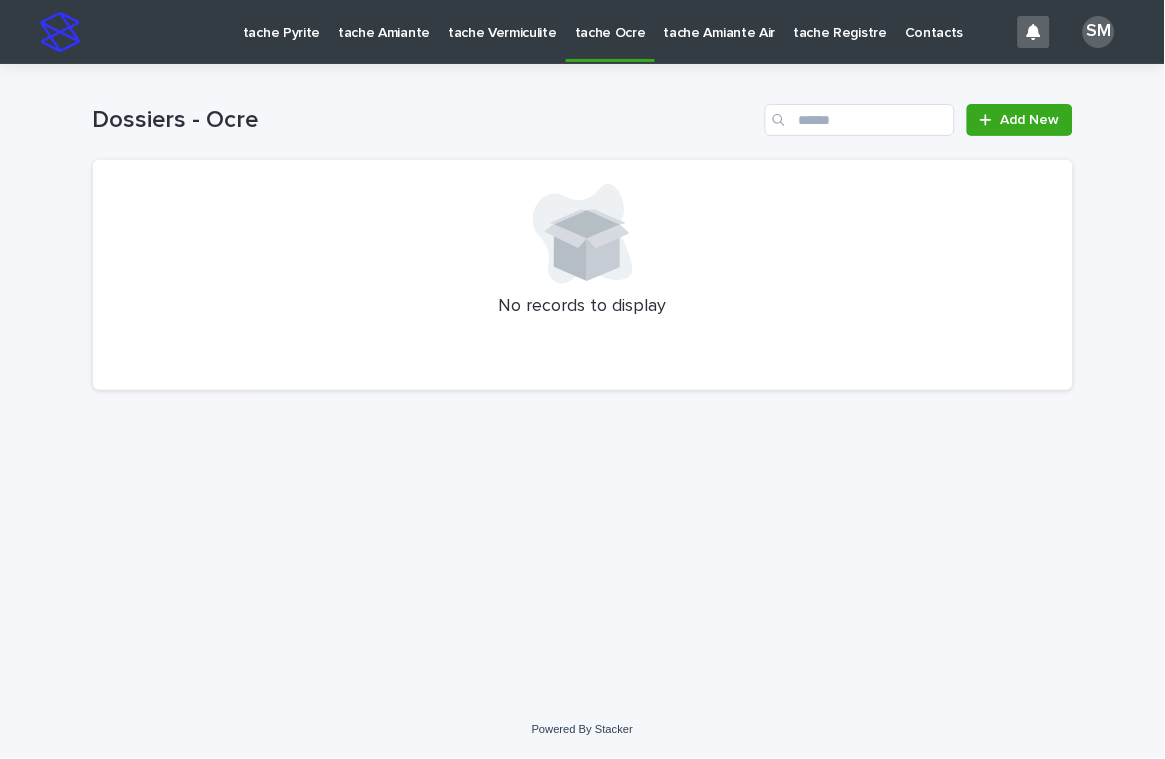 click on "tache Amiante Air" at bounding box center [720, 21] 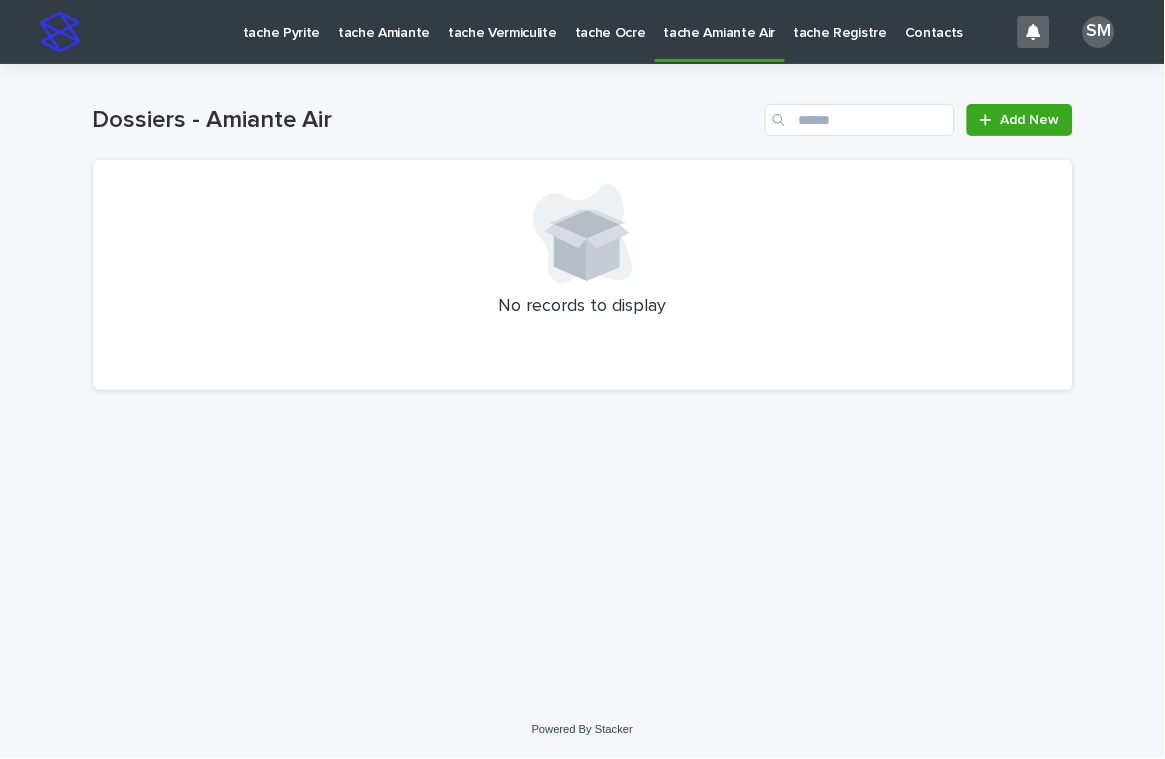 click on "tache Pyrite" at bounding box center [281, 21] 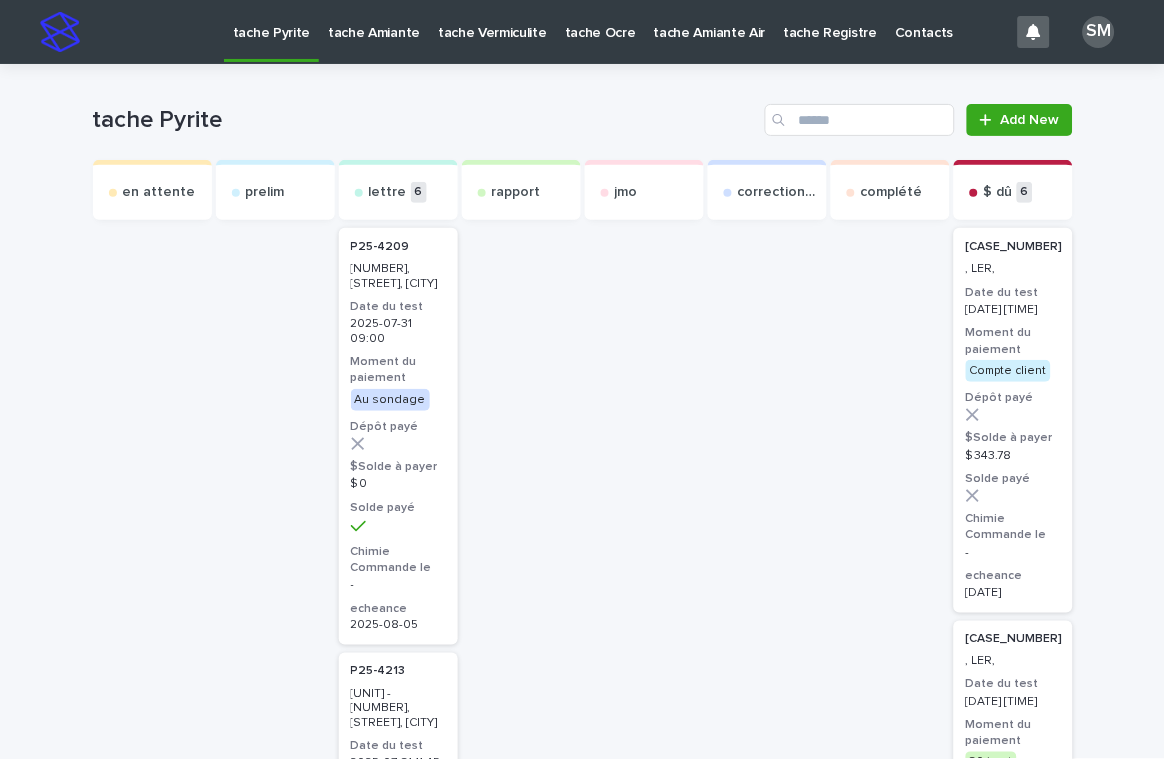 click on "tache Amiante" at bounding box center (374, 21) 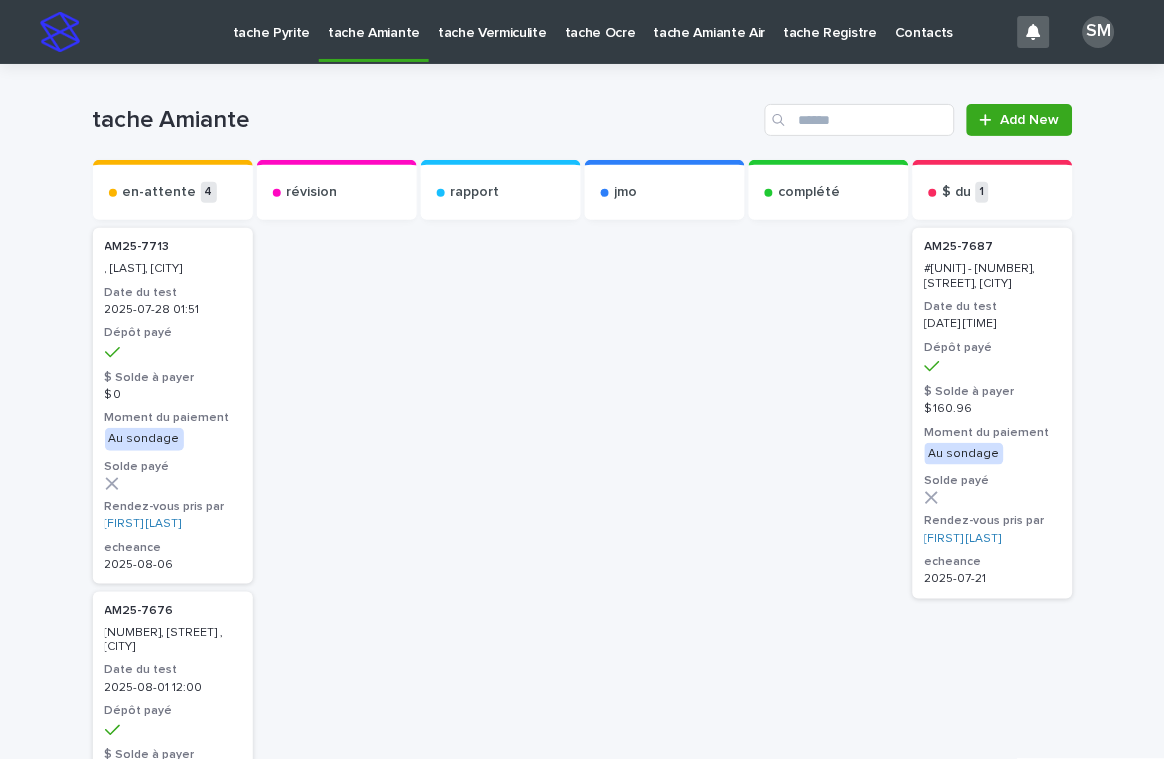 click on "tache Pyrite" at bounding box center (271, 21) 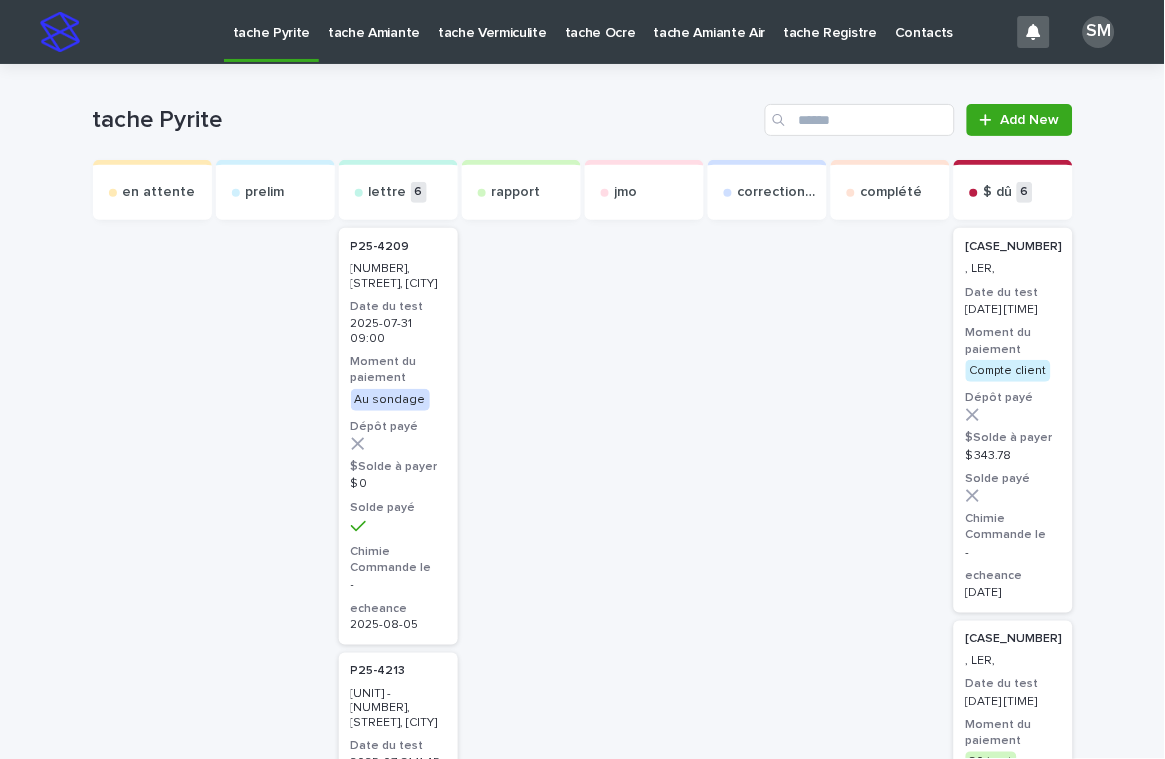 click on "tache Amiante" at bounding box center [374, 21] 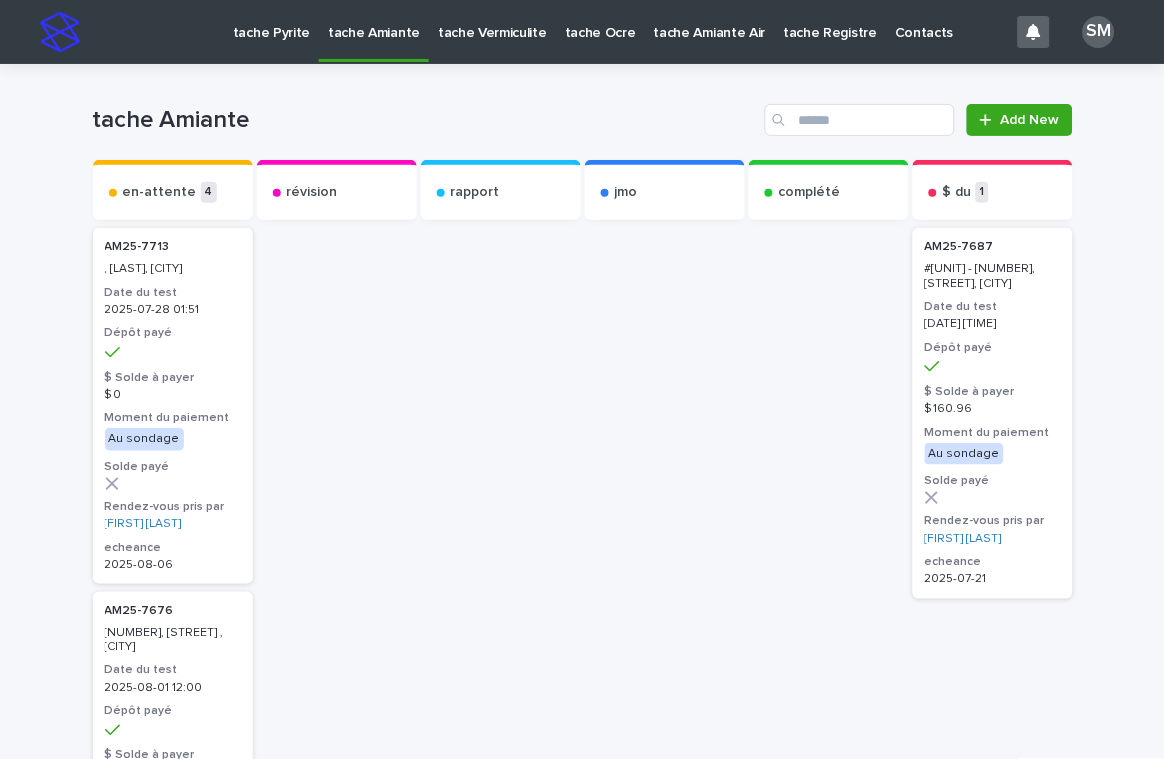click on "tache Vermiculite" at bounding box center (492, 21) 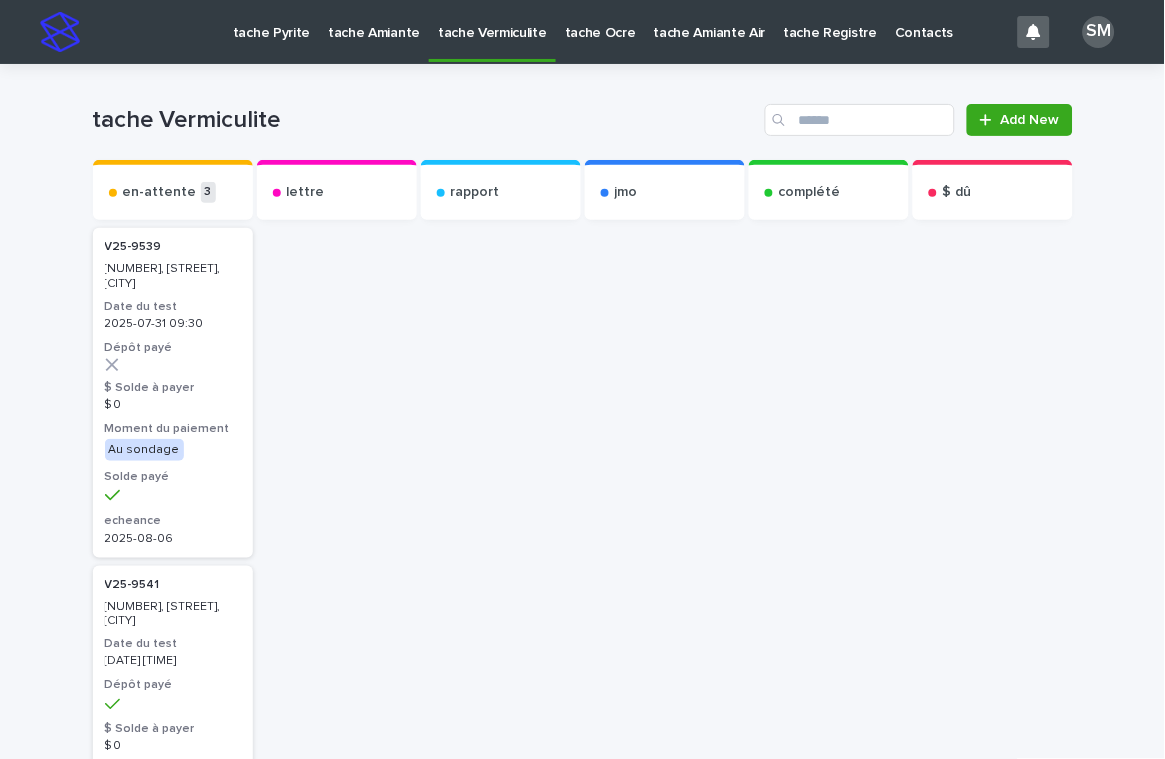 click on "tache Ocre" at bounding box center [600, 21] 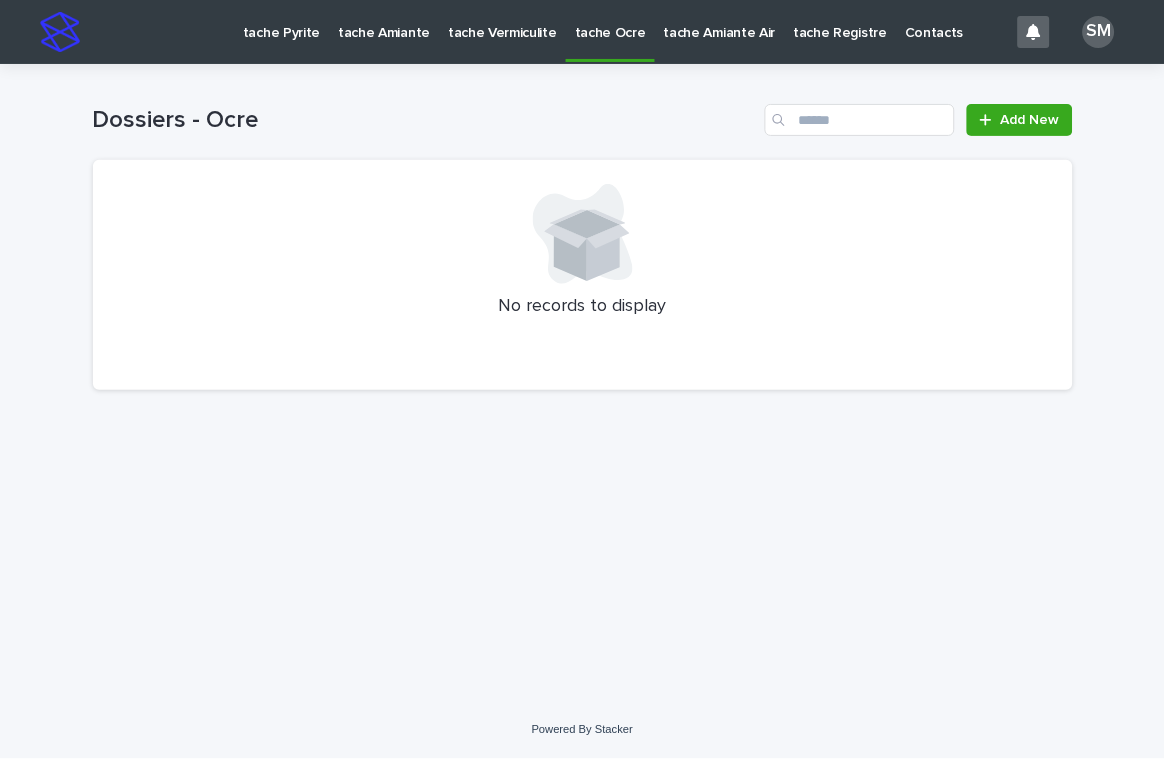 click on "tache Pyrite" at bounding box center [281, 31] 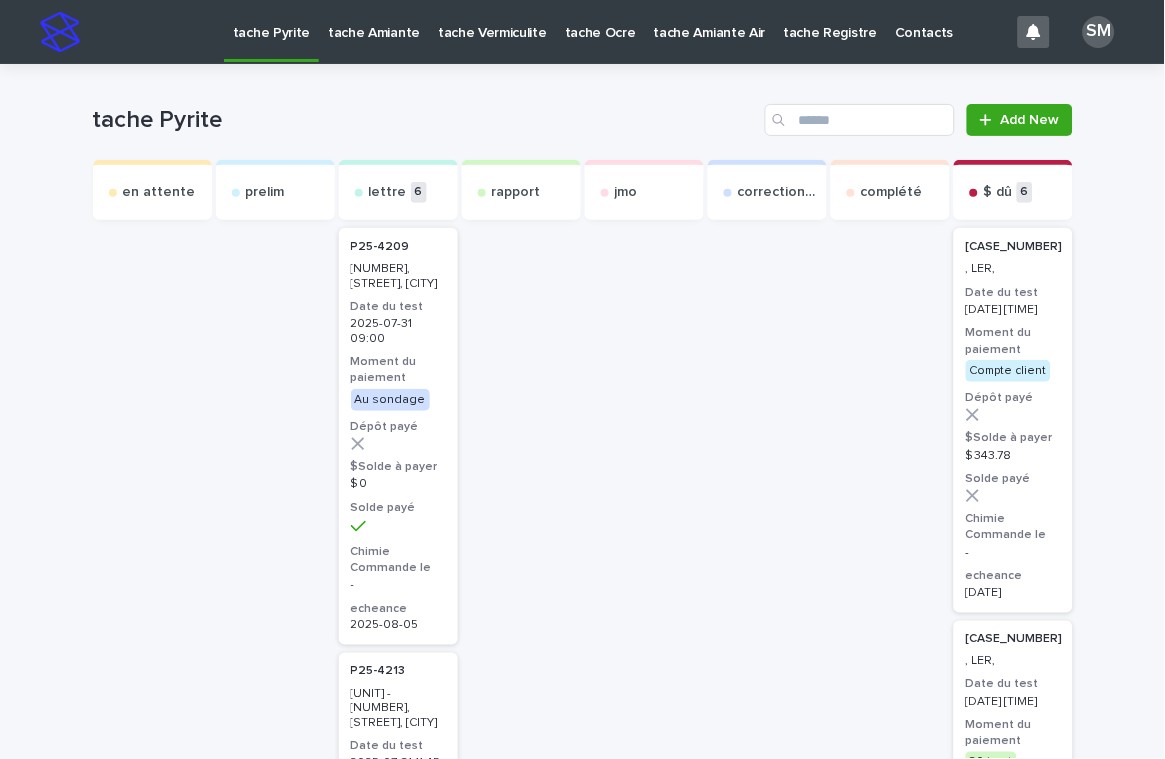 drag, startPoint x: 429, startPoint y: 0, endPoint x: 370, endPoint y: 112, distance: 126.58989 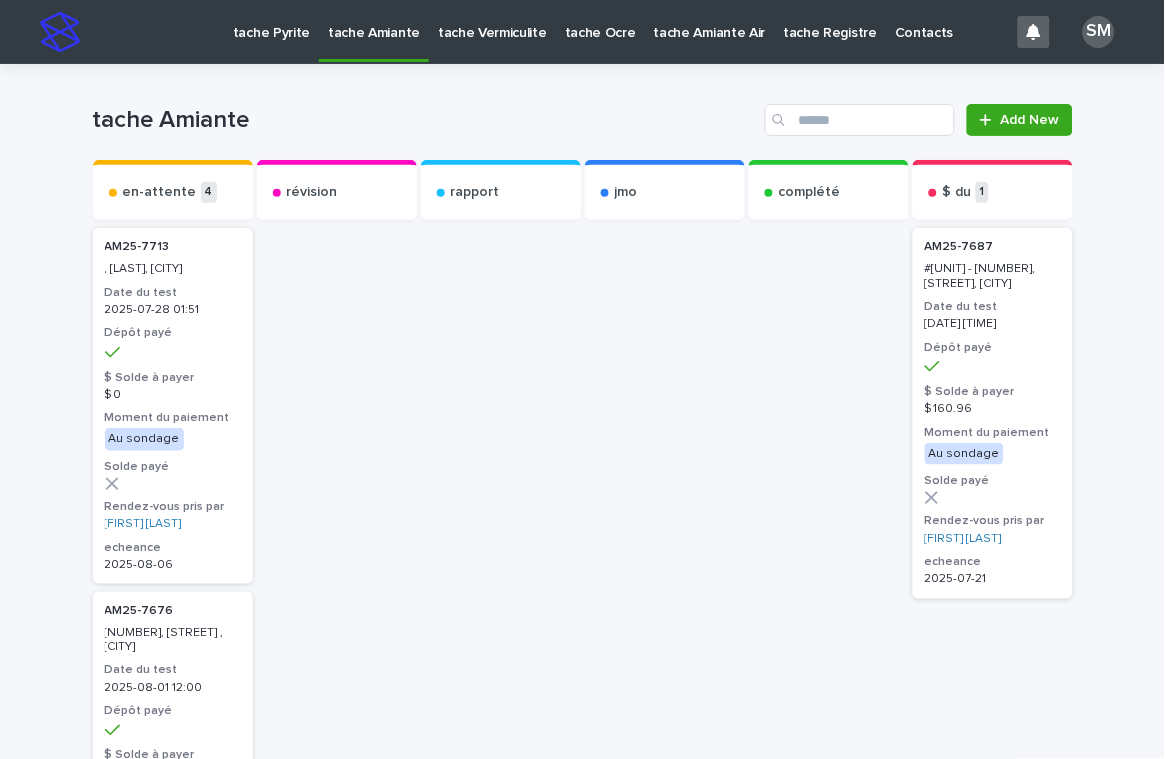 click on "tache Vermiculite" at bounding box center [492, 21] 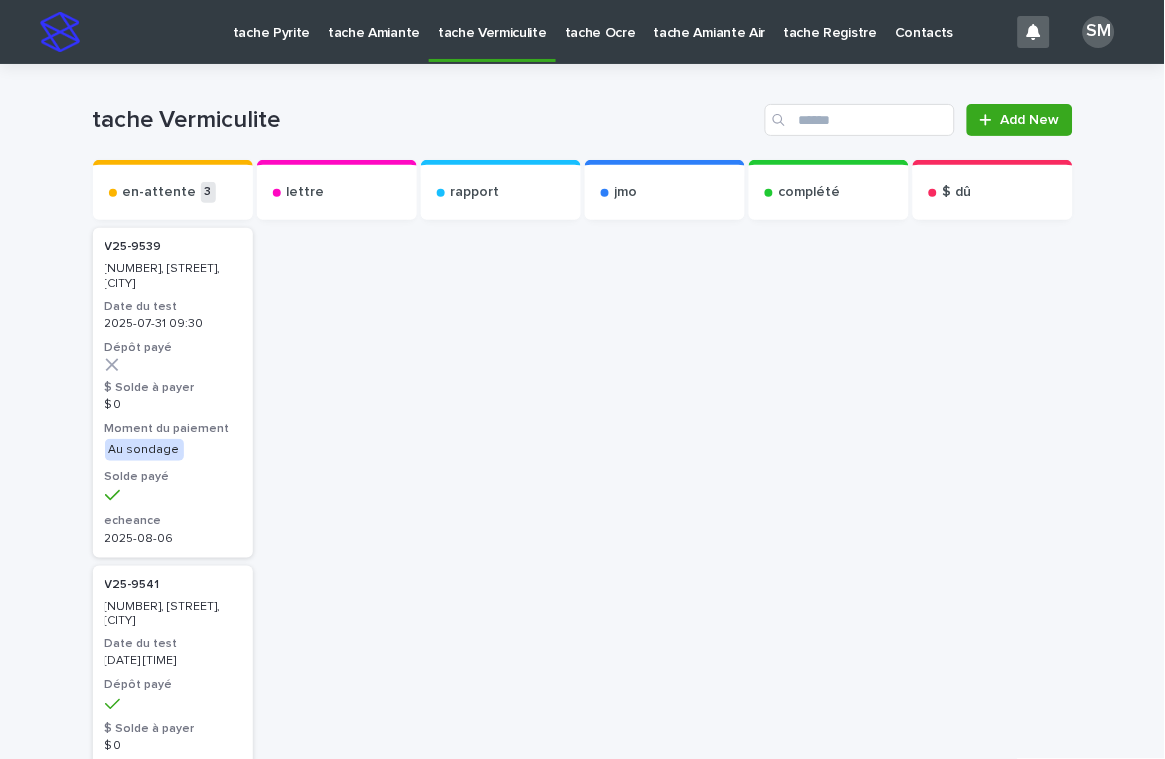 click on "tache Ocre" at bounding box center [600, 21] 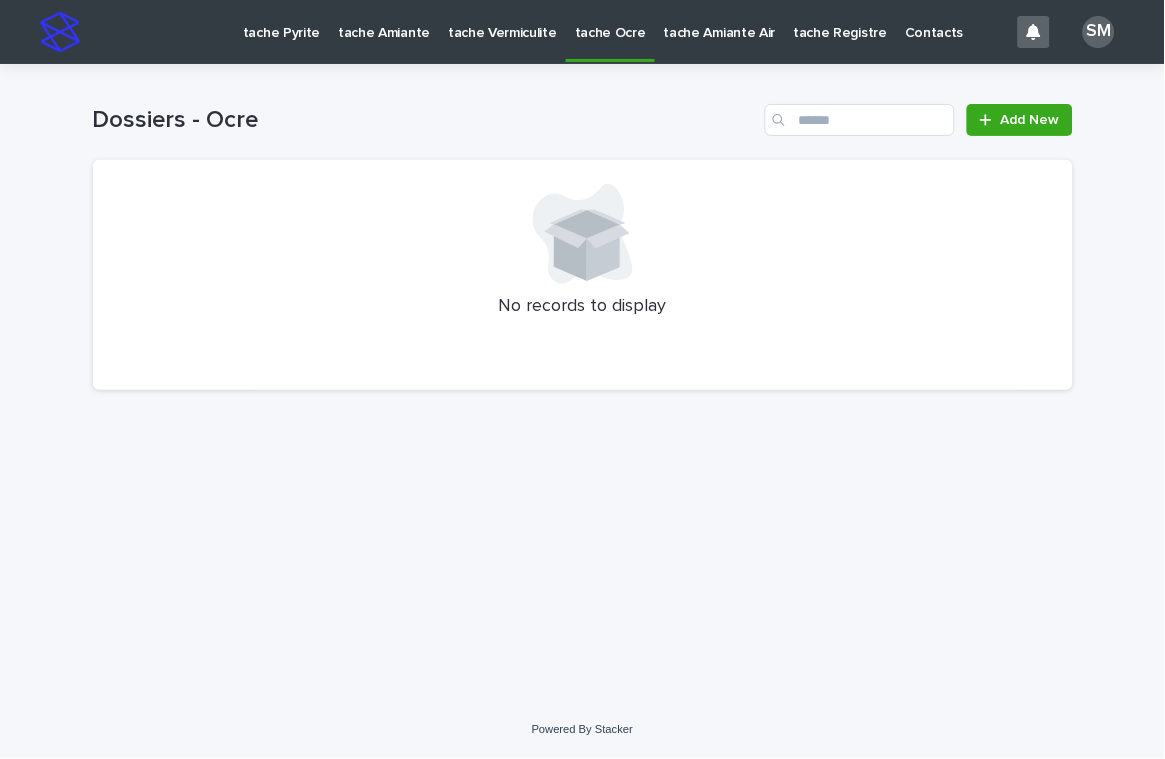 click on "tache Amiante Air" at bounding box center [720, 31] 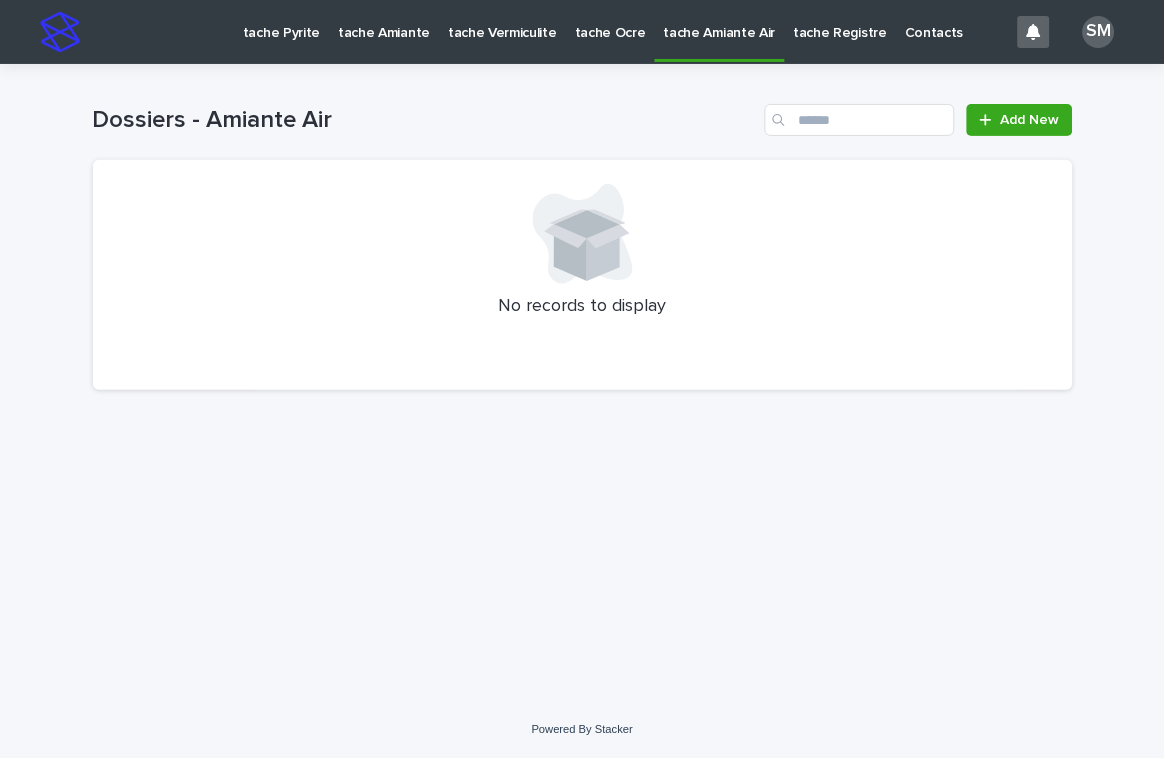 click on "tache Pyrite" at bounding box center [281, 31] 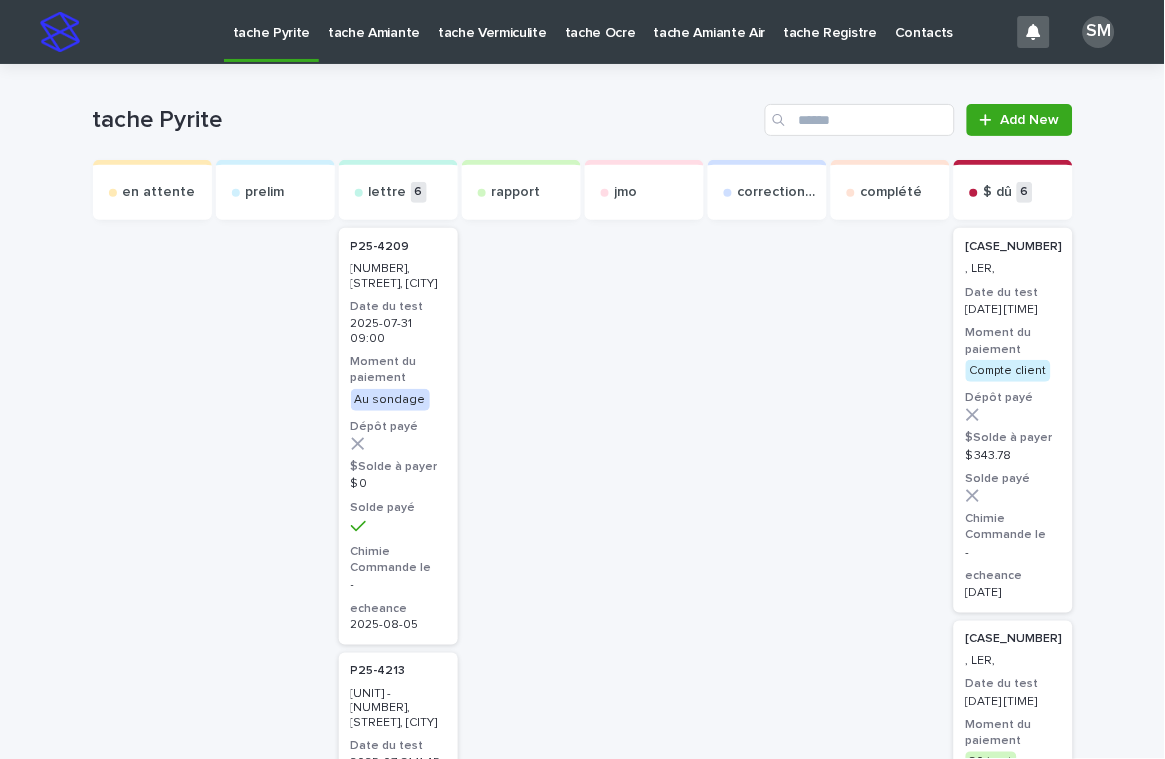 click on "tache Amiante" at bounding box center [374, 21] 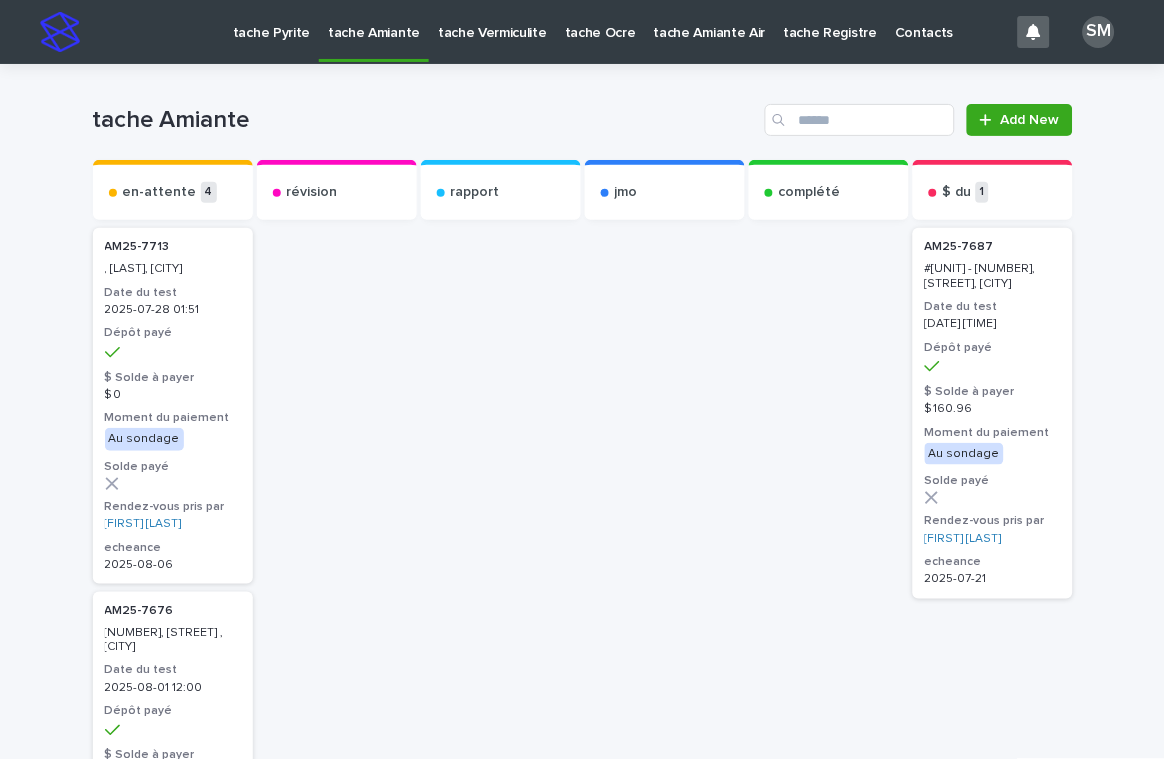 click on "tache Pyrite" at bounding box center [271, 21] 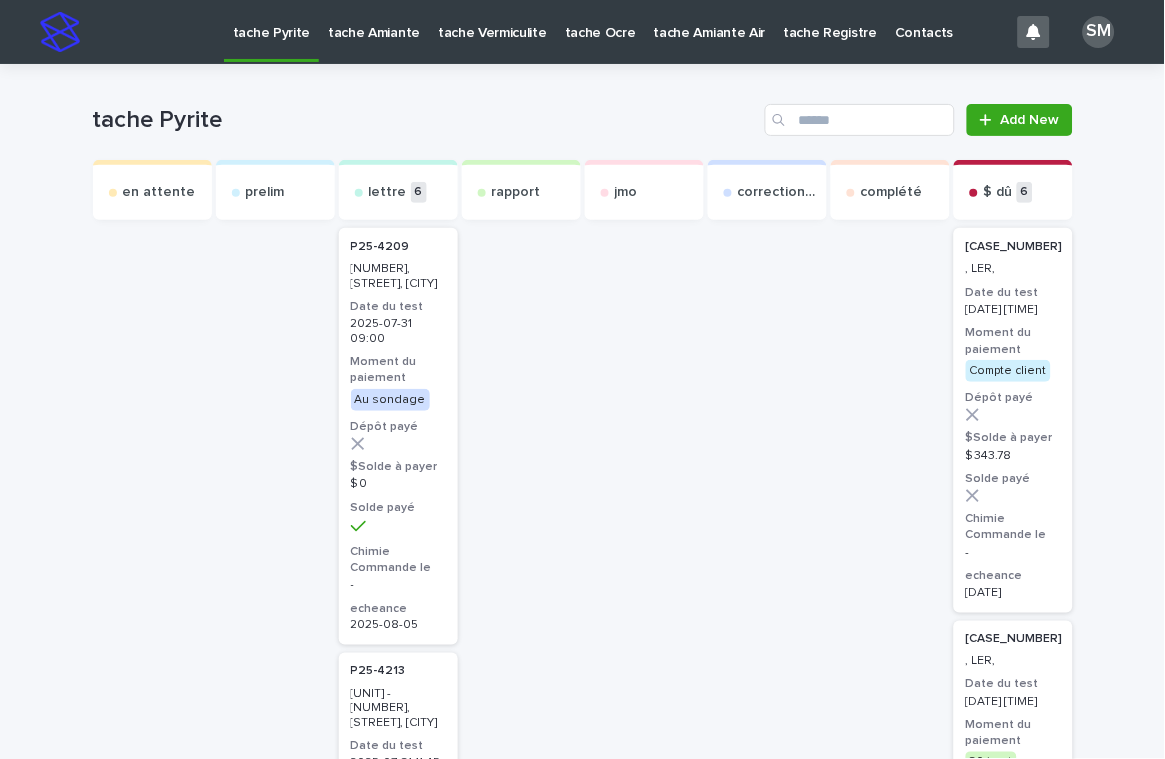 click on "tache Amiante" at bounding box center (374, 21) 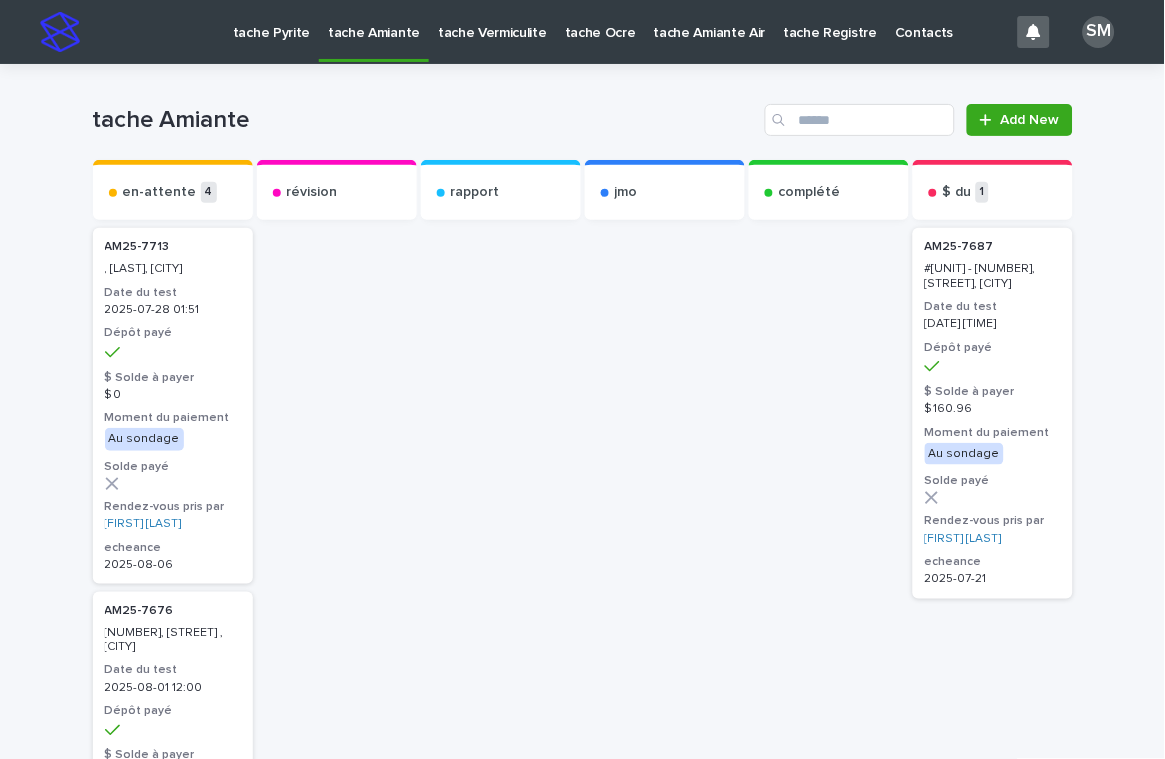 click on "tache Vermiculite" at bounding box center (492, 21) 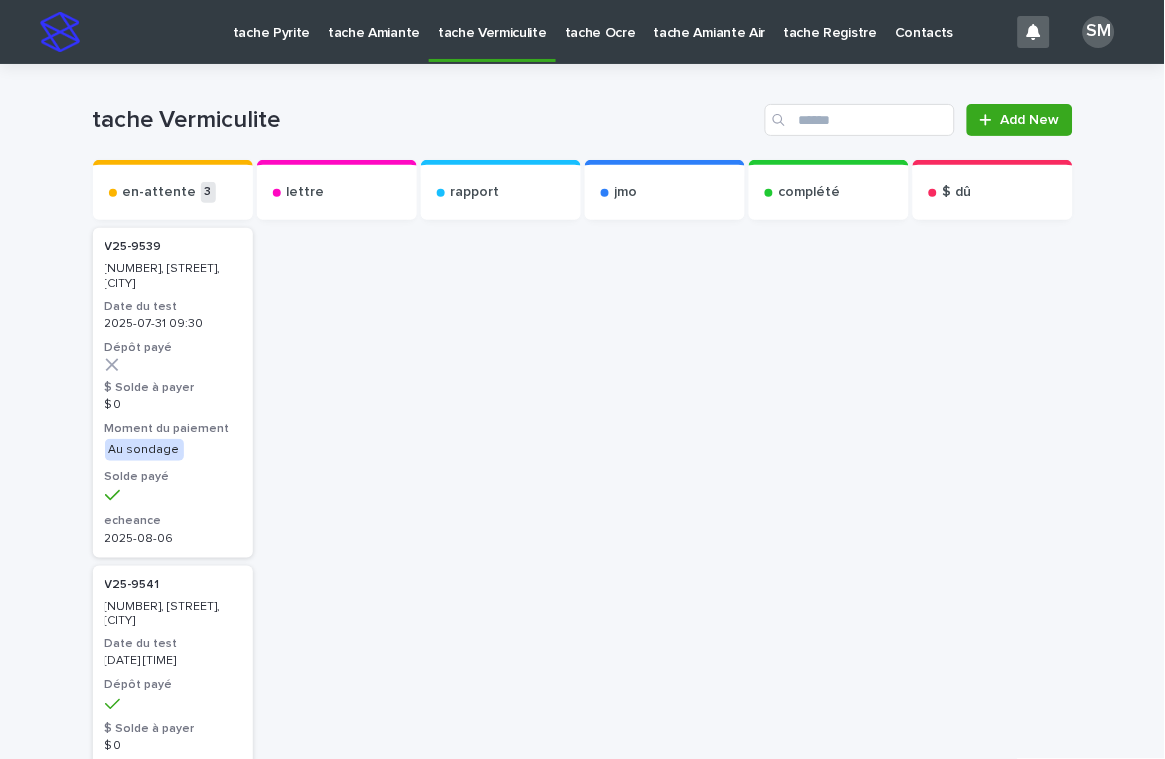 click on "tache Ocre" at bounding box center (600, 21) 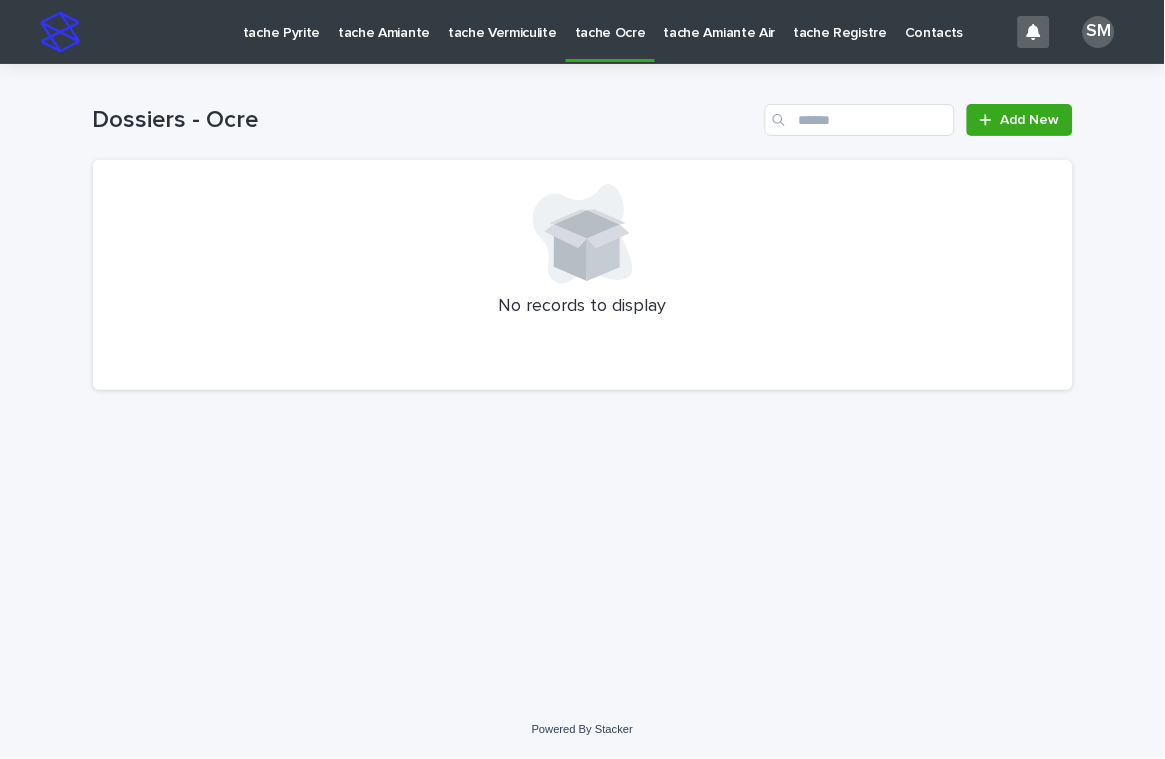 click on "tache Pyrite" at bounding box center [281, 21] 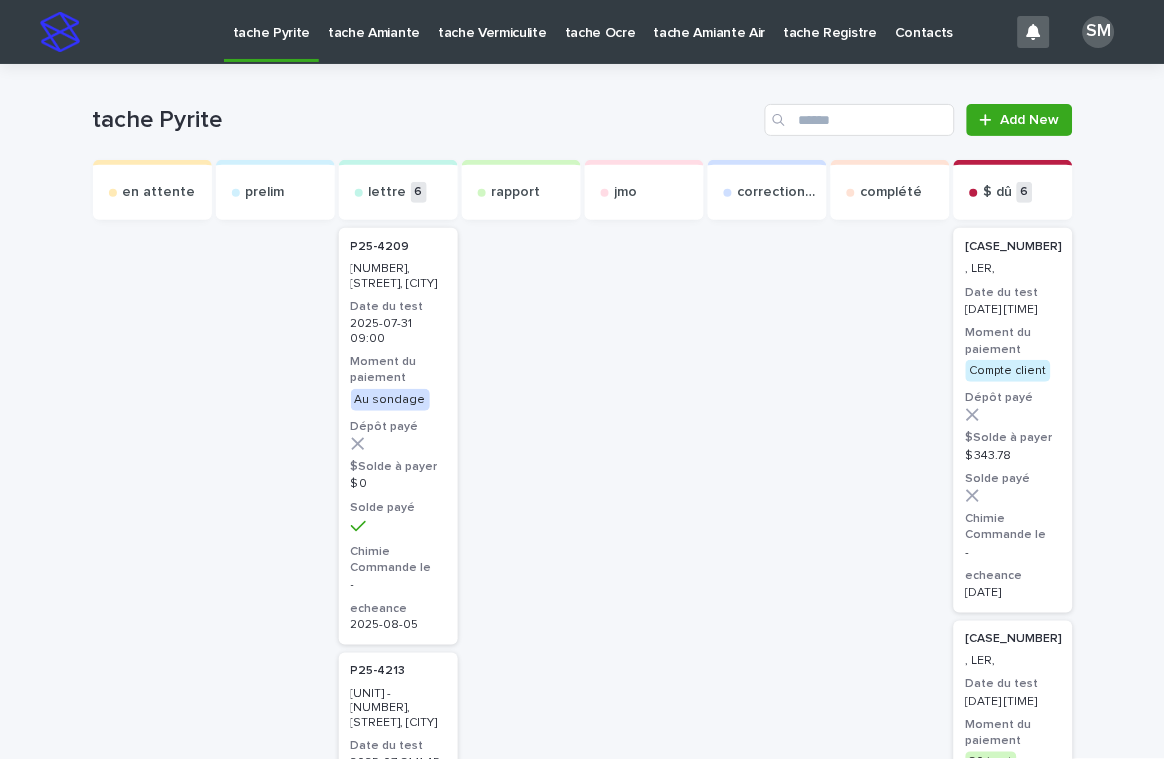 click on "tache Amiante" at bounding box center [374, 21] 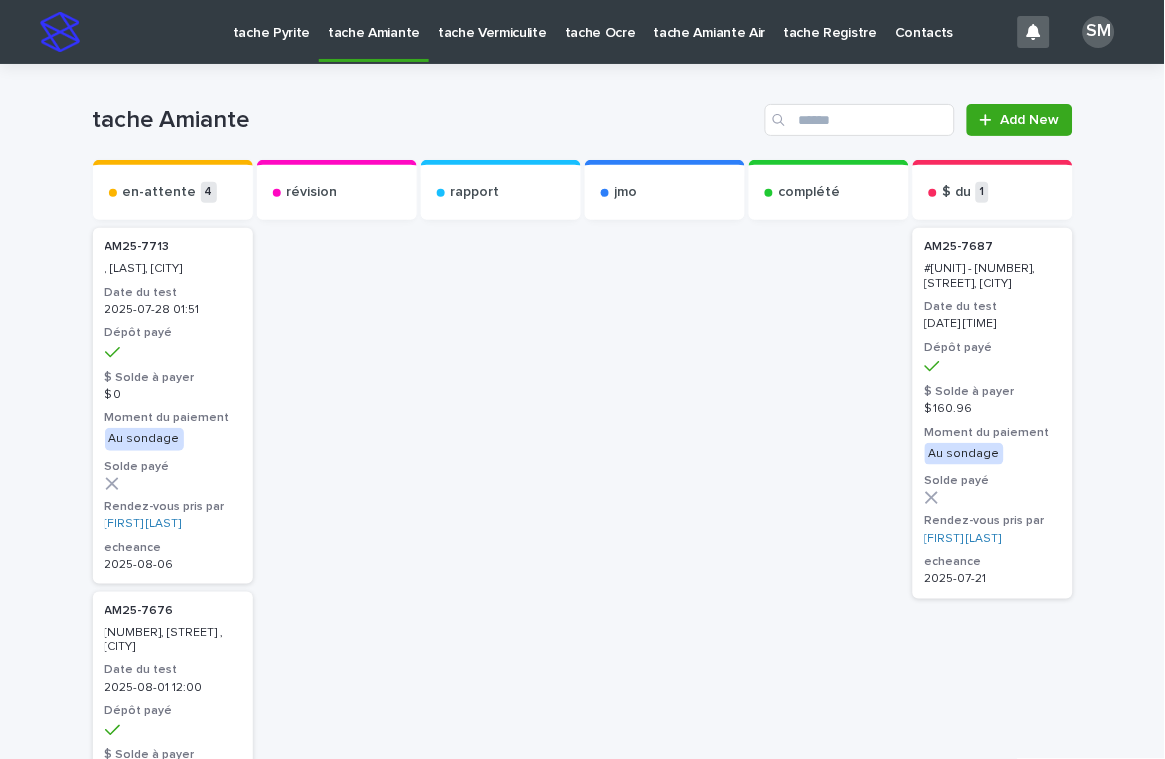 click on "tache Vermiculite" at bounding box center (492, 21) 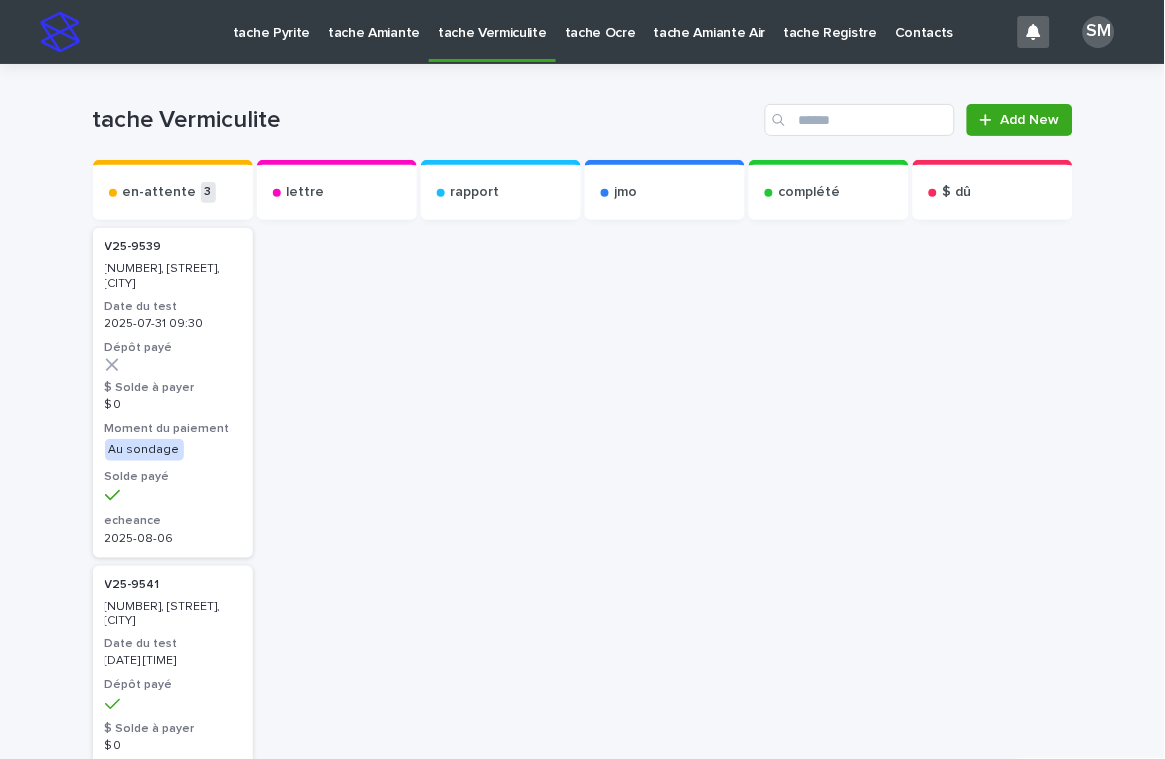 click on "tache Ocre" at bounding box center [600, 21] 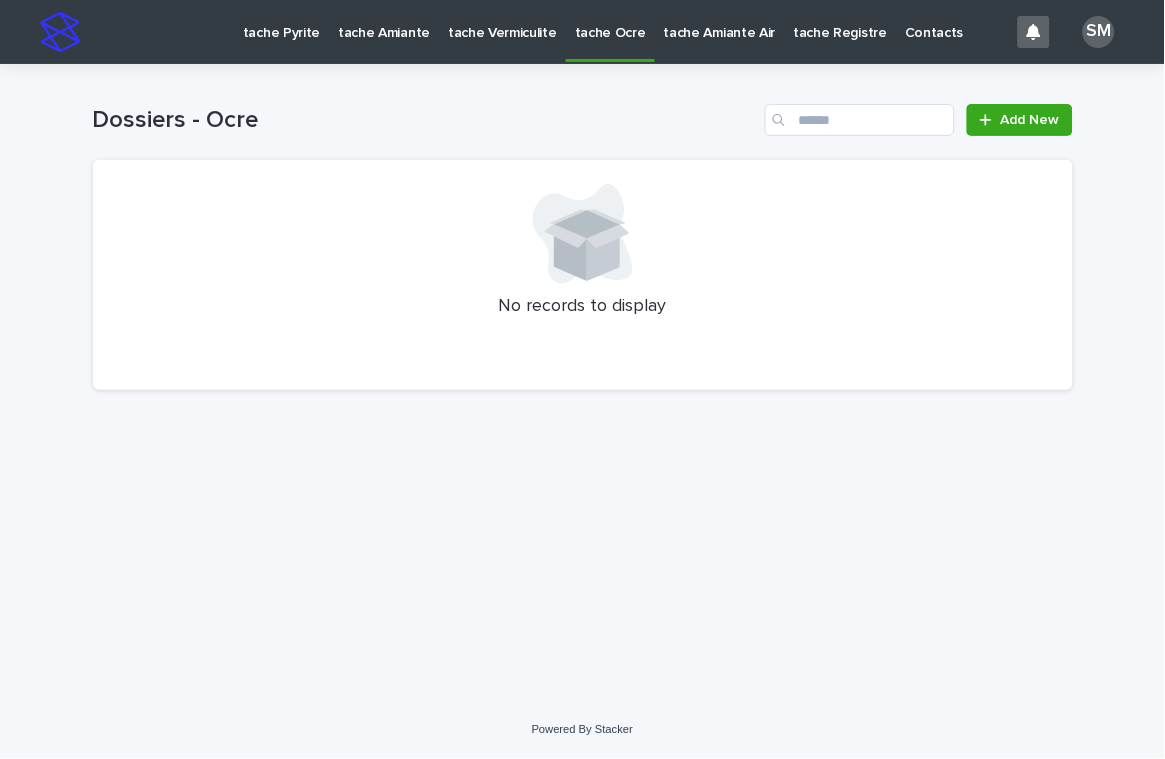 click on "tache Pyrite" at bounding box center [281, 21] 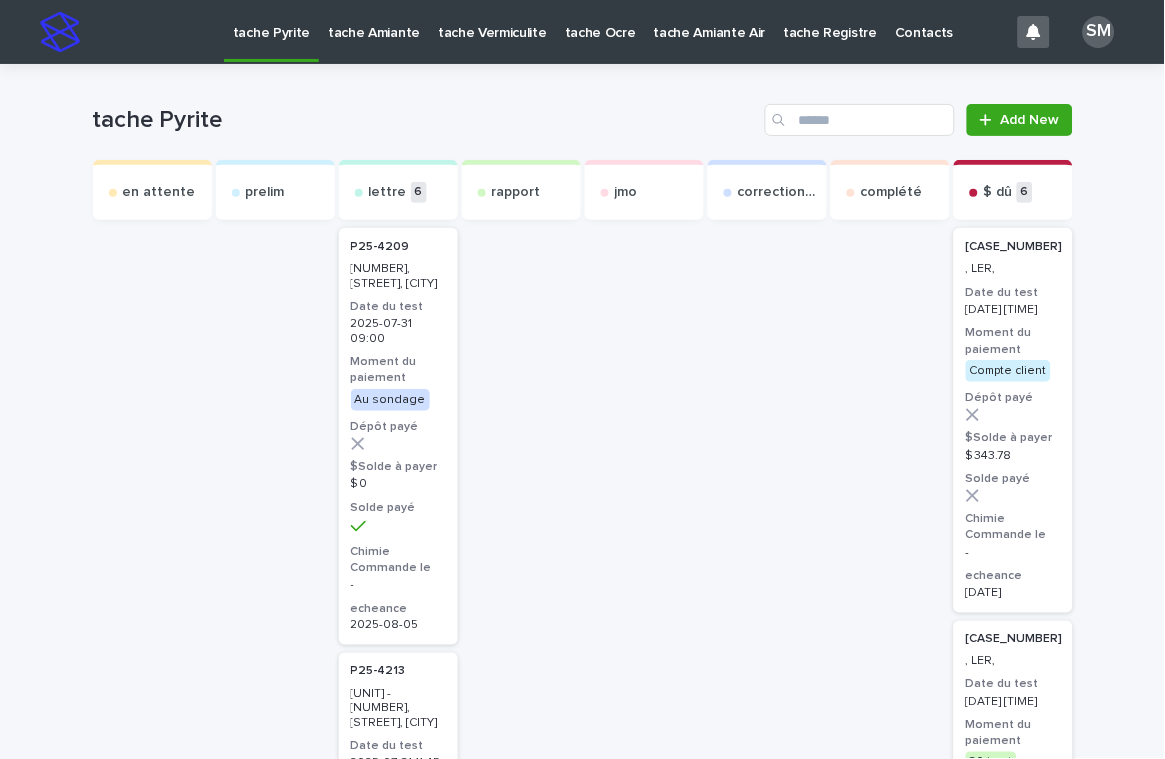 click on "tache Amiante" at bounding box center (374, 21) 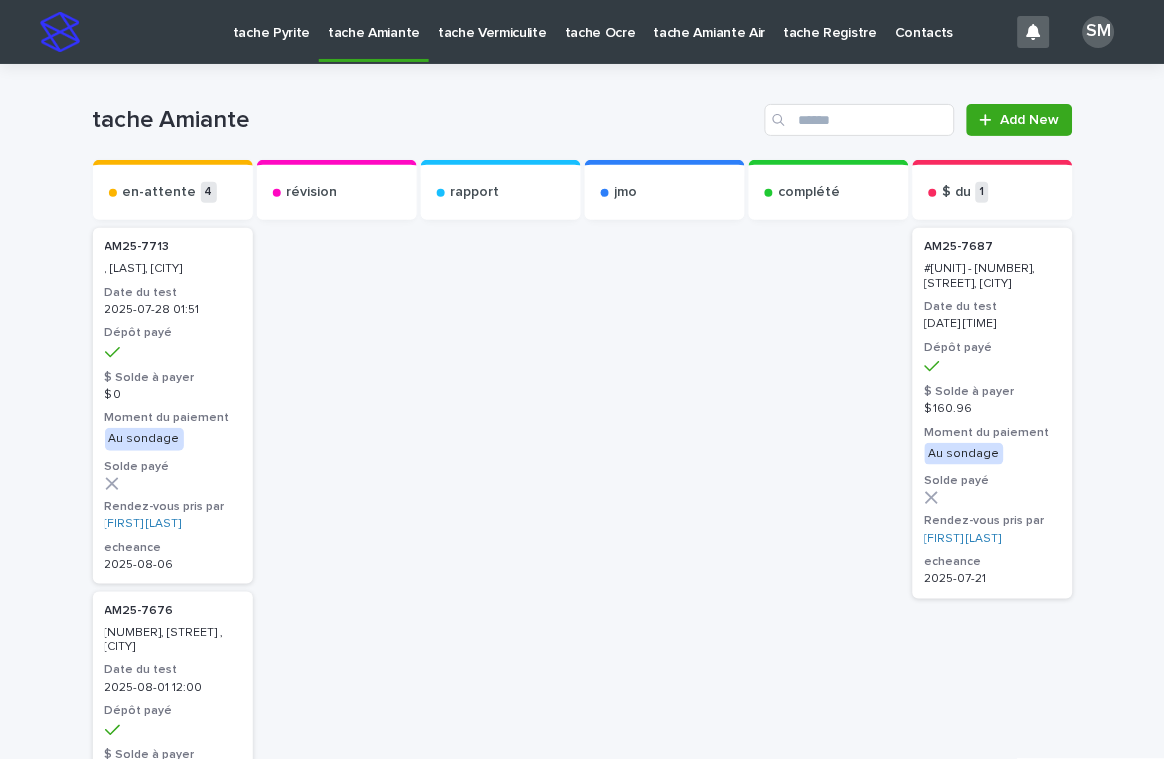 click on "tache Vermiculite" at bounding box center [492, 21] 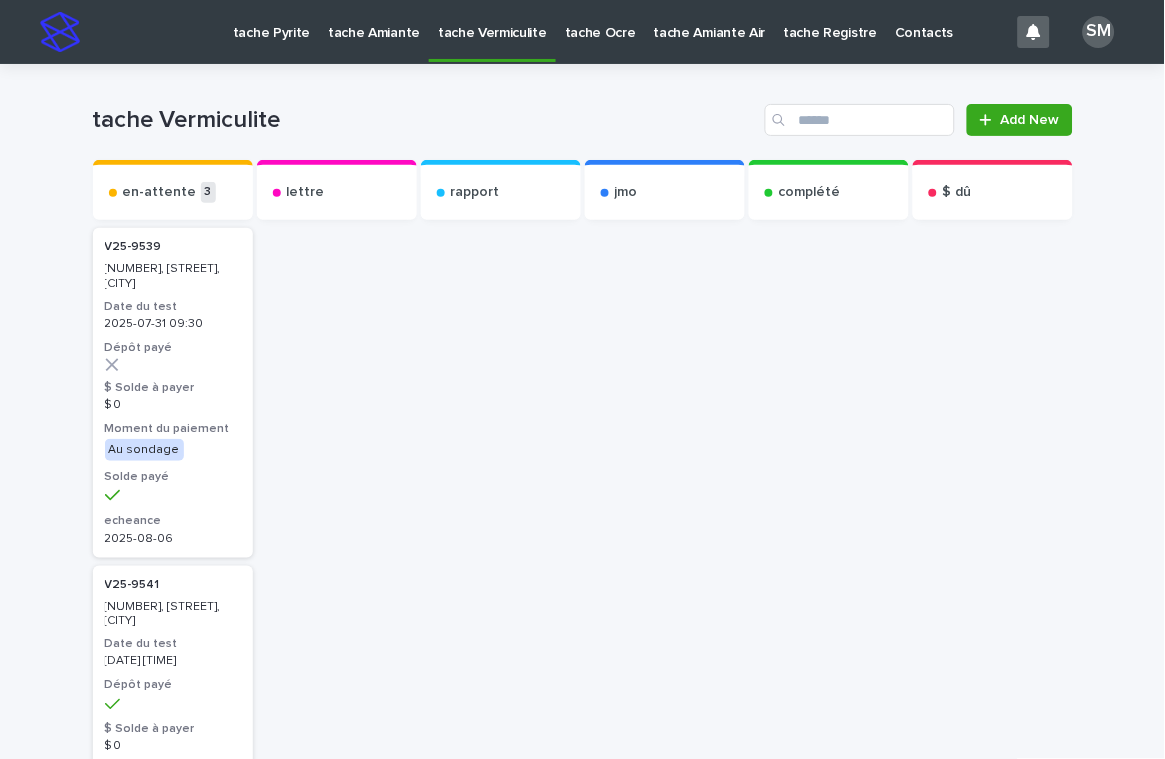 click on "tache Ocre" at bounding box center (600, 21) 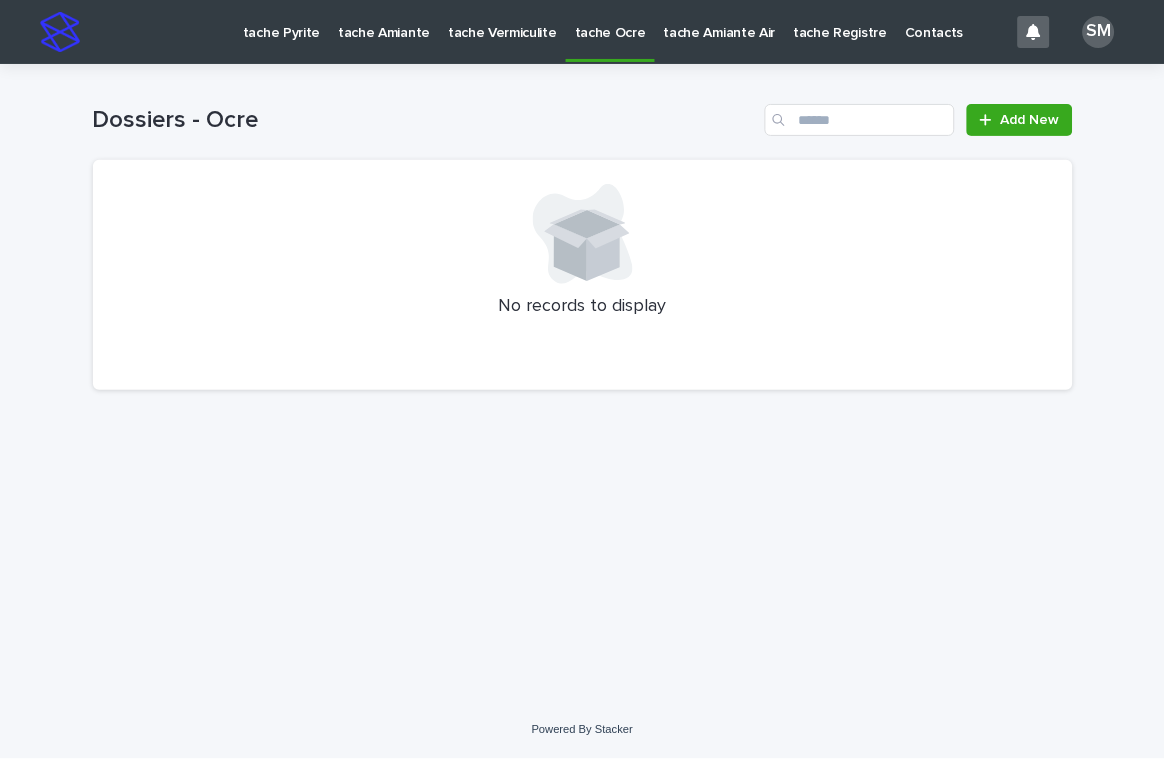 click on "tache Pyrite" at bounding box center [281, 21] 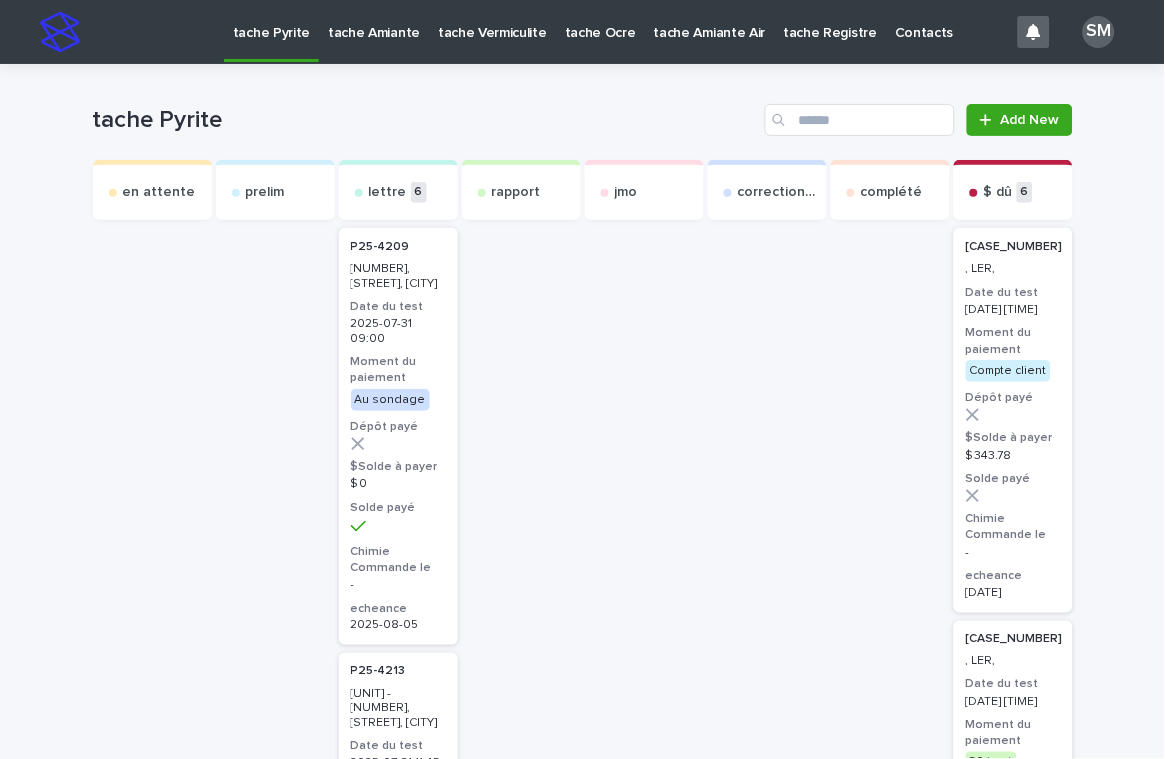 click on "tache Amiante" at bounding box center [374, 21] 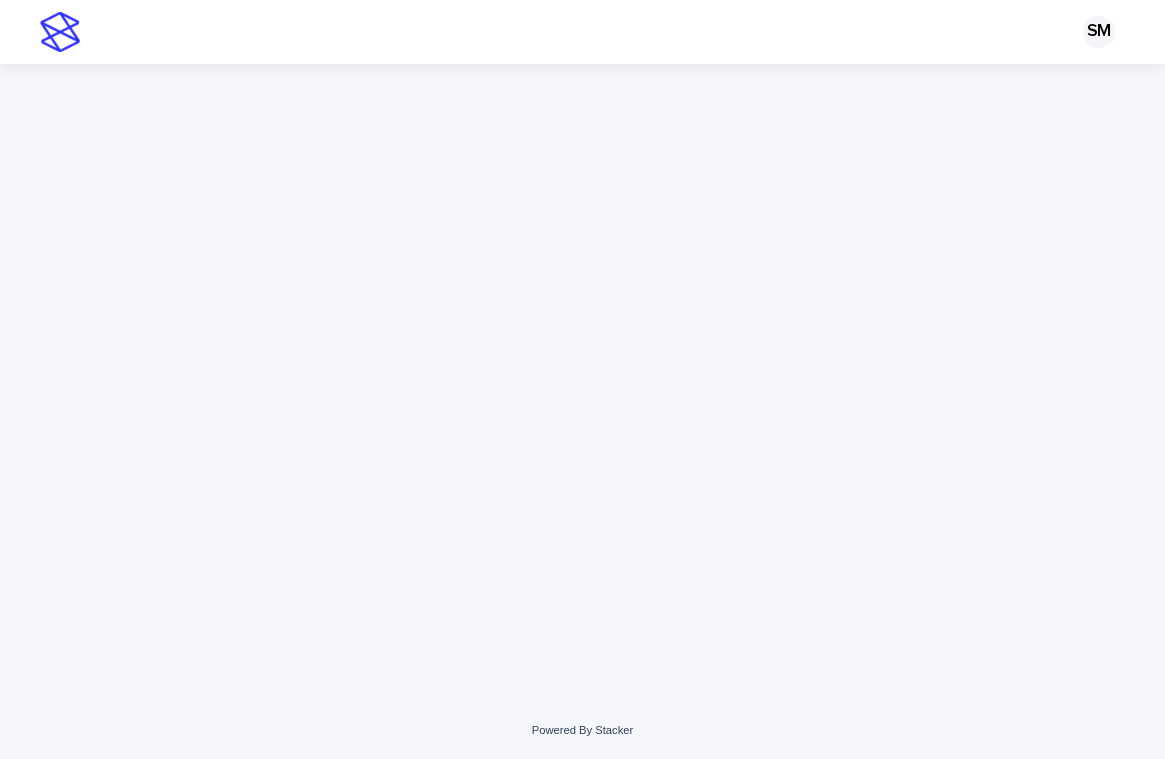 scroll, scrollTop: 0, scrollLeft: 0, axis: both 